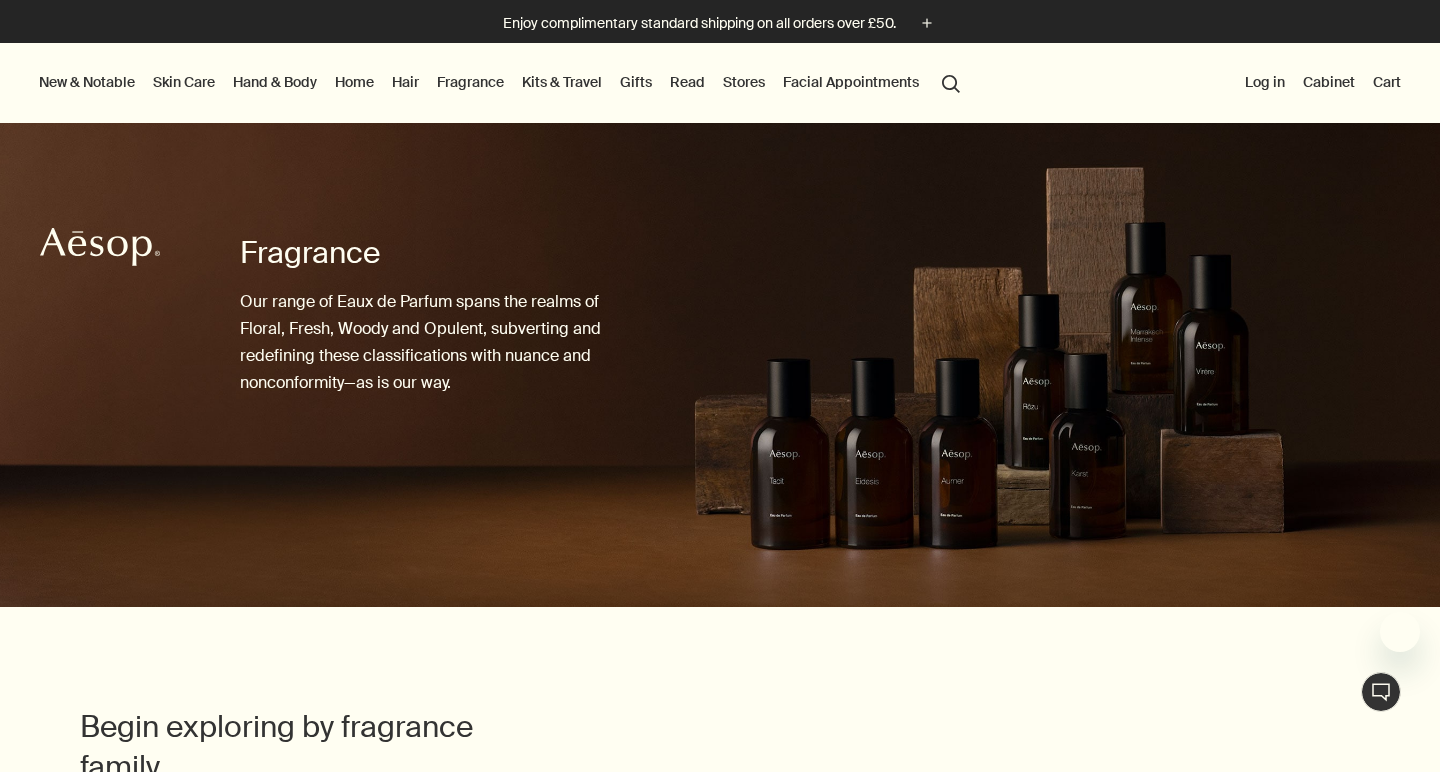 scroll, scrollTop: 0, scrollLeft: 0, axis: both 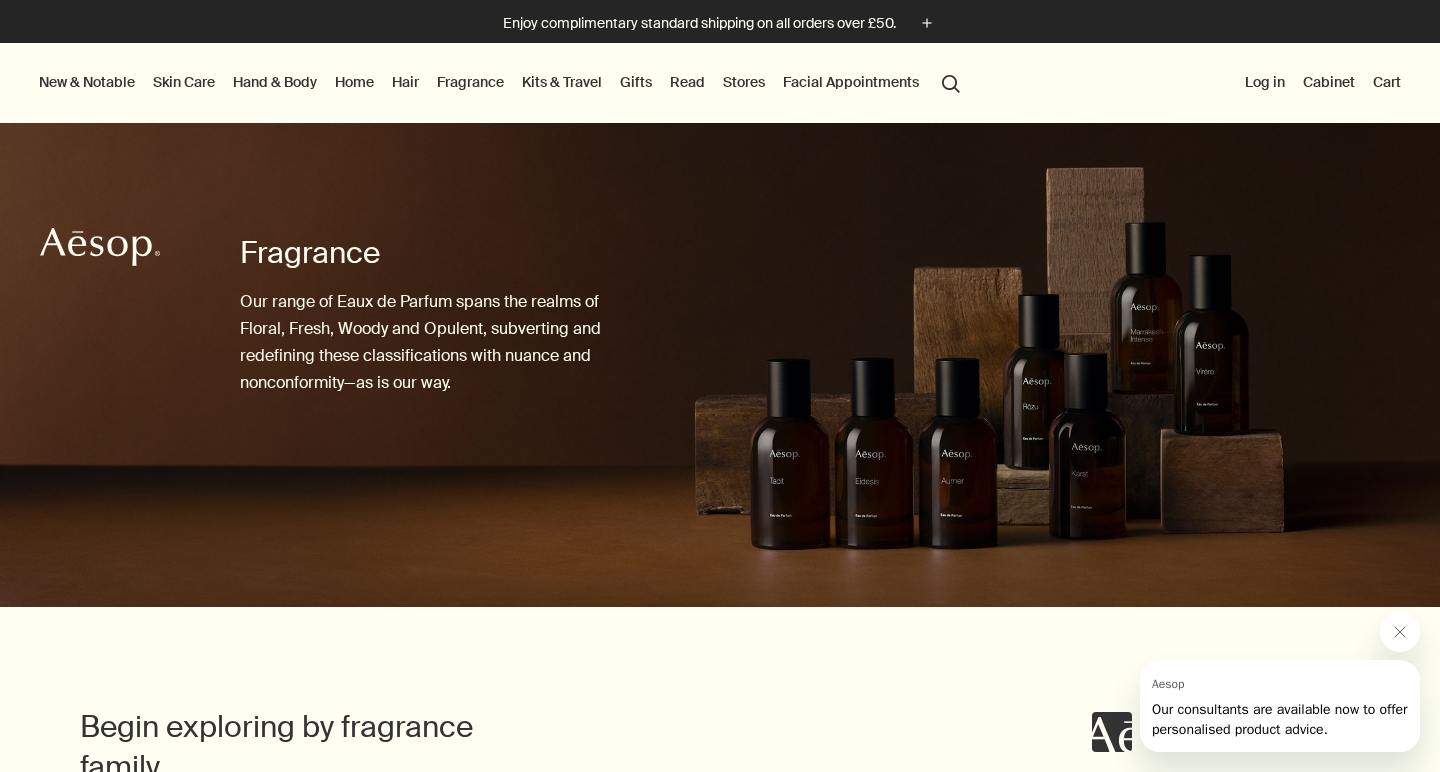 click on "Skin Care" at bounding box center [184, 82] 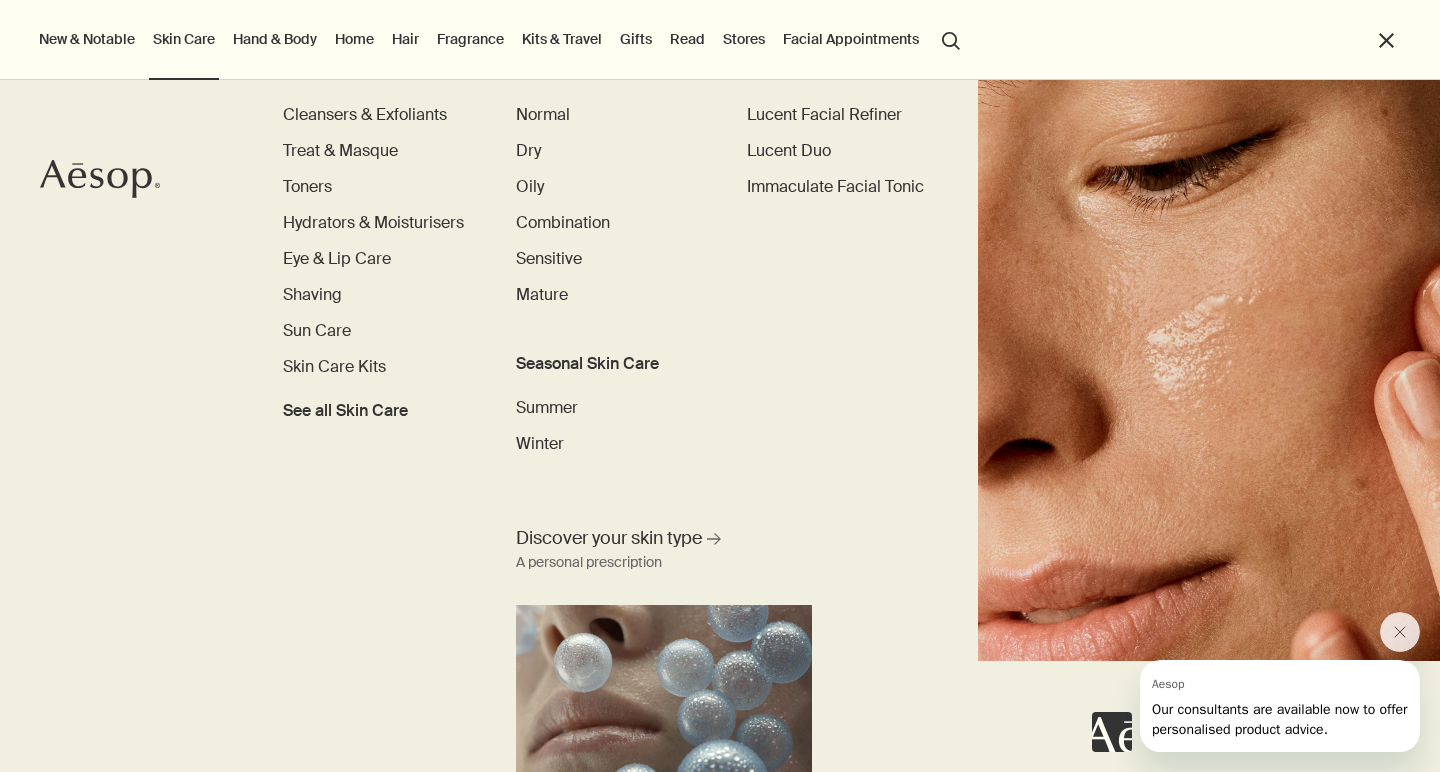 scroll, scrollTop: 110, scrollLeft: 0, axis: vertical 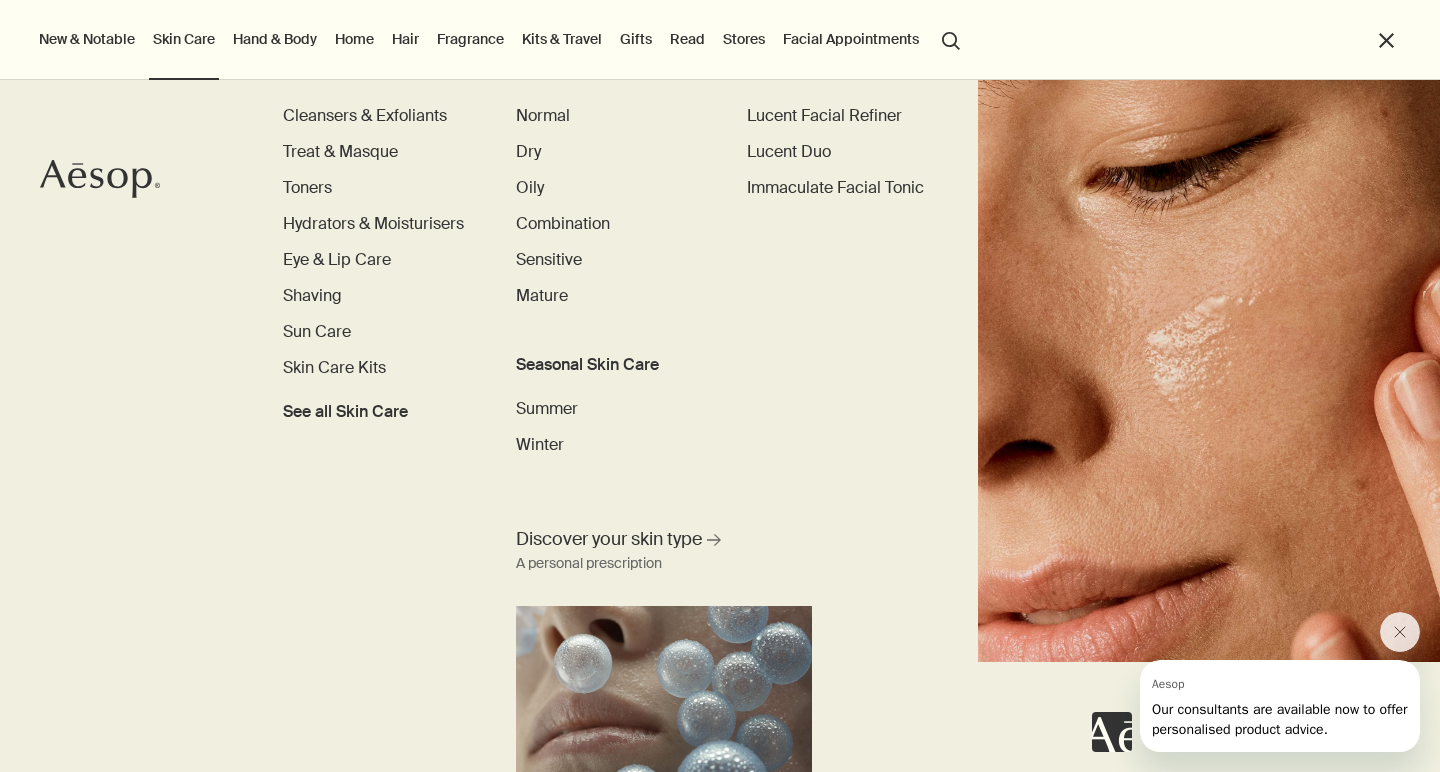 click on "Kits & Travel" at bounding box center [562, 39] 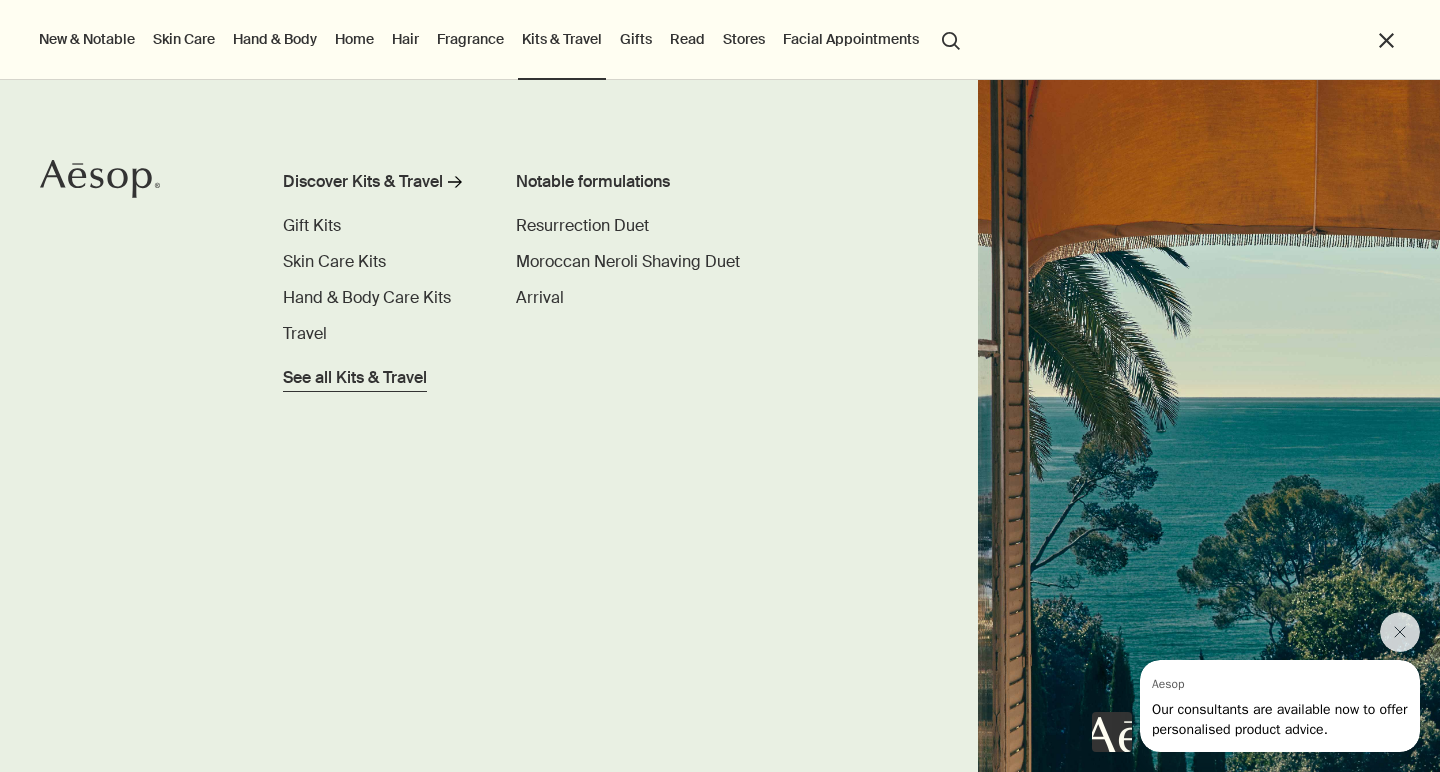 click on "See all Kits & Travel" at bounding box center (355, 378) 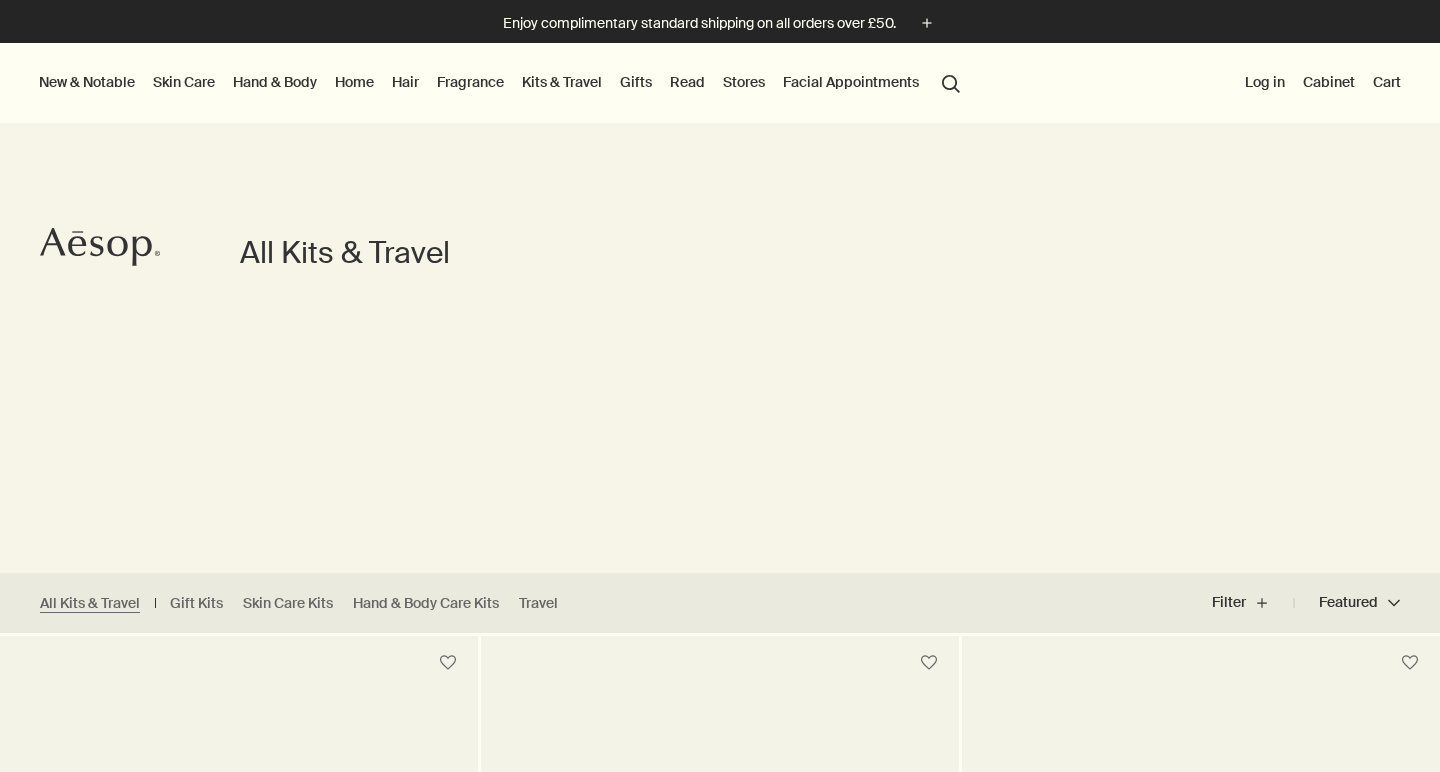 scroll, scrollTop: 0, scrollLeft: 0, axis: both 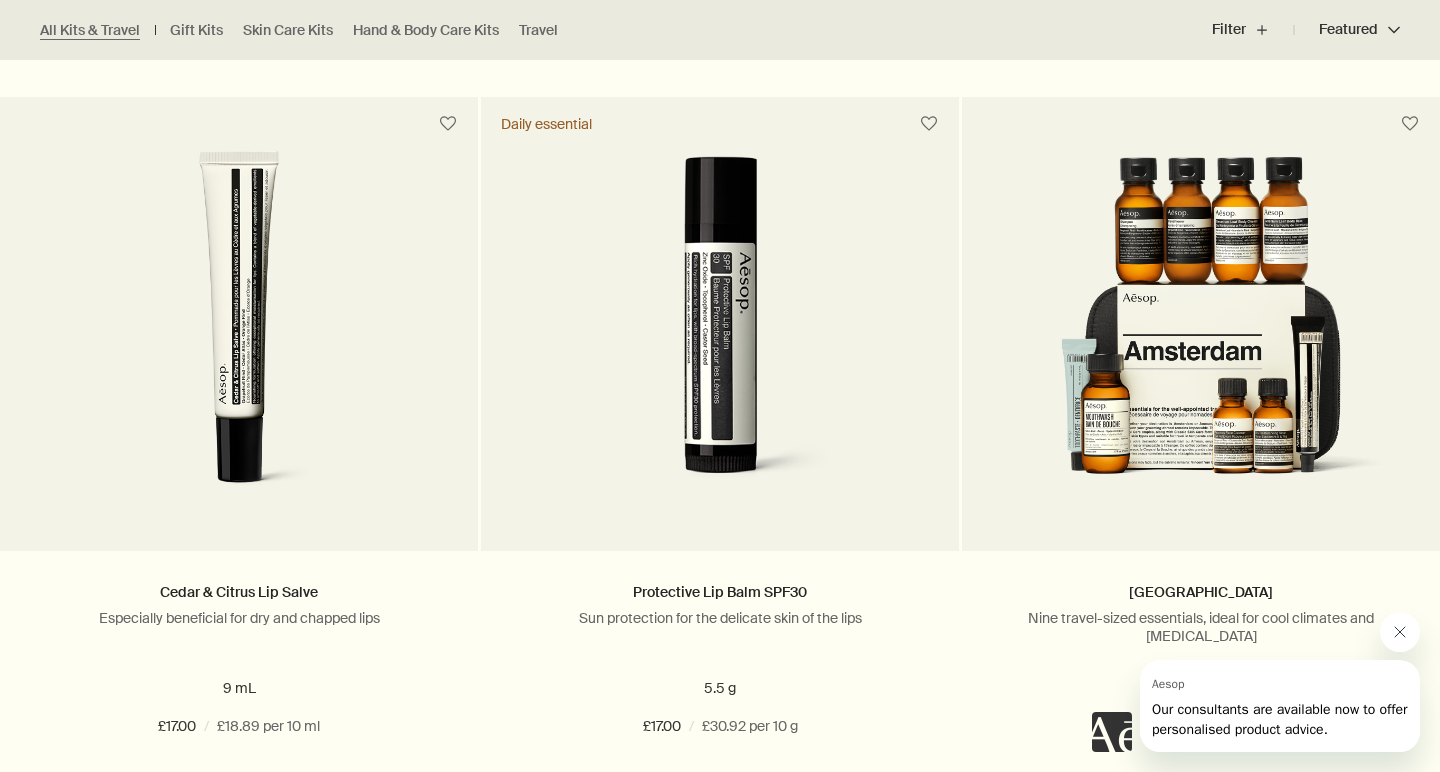 drag, startPoint x: 2779, startPoint y: 1243, endPoint x: 1399, endPoint y: 631, distance: 1509.6172 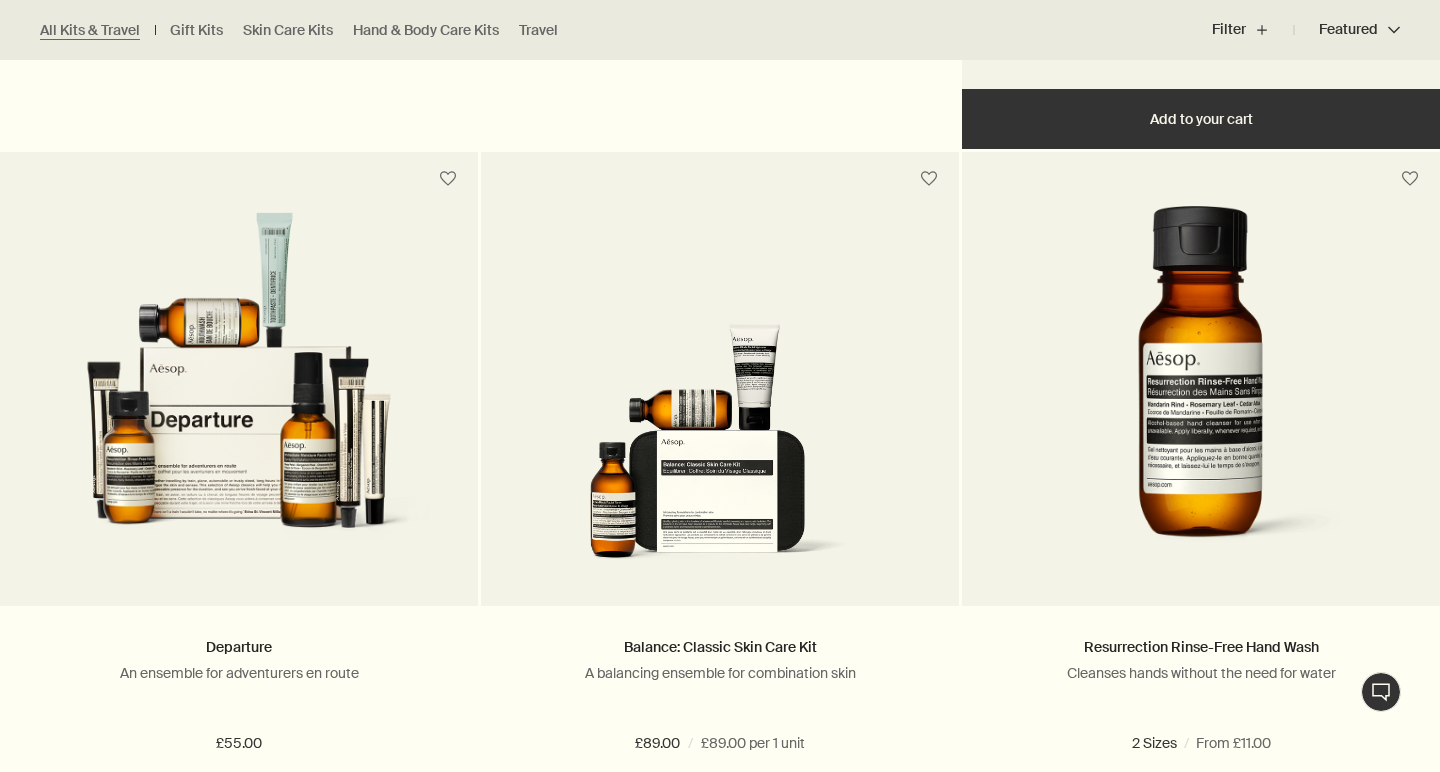 scroll, scrollTop: 4812, scrollLeft: 0, axis: vertical 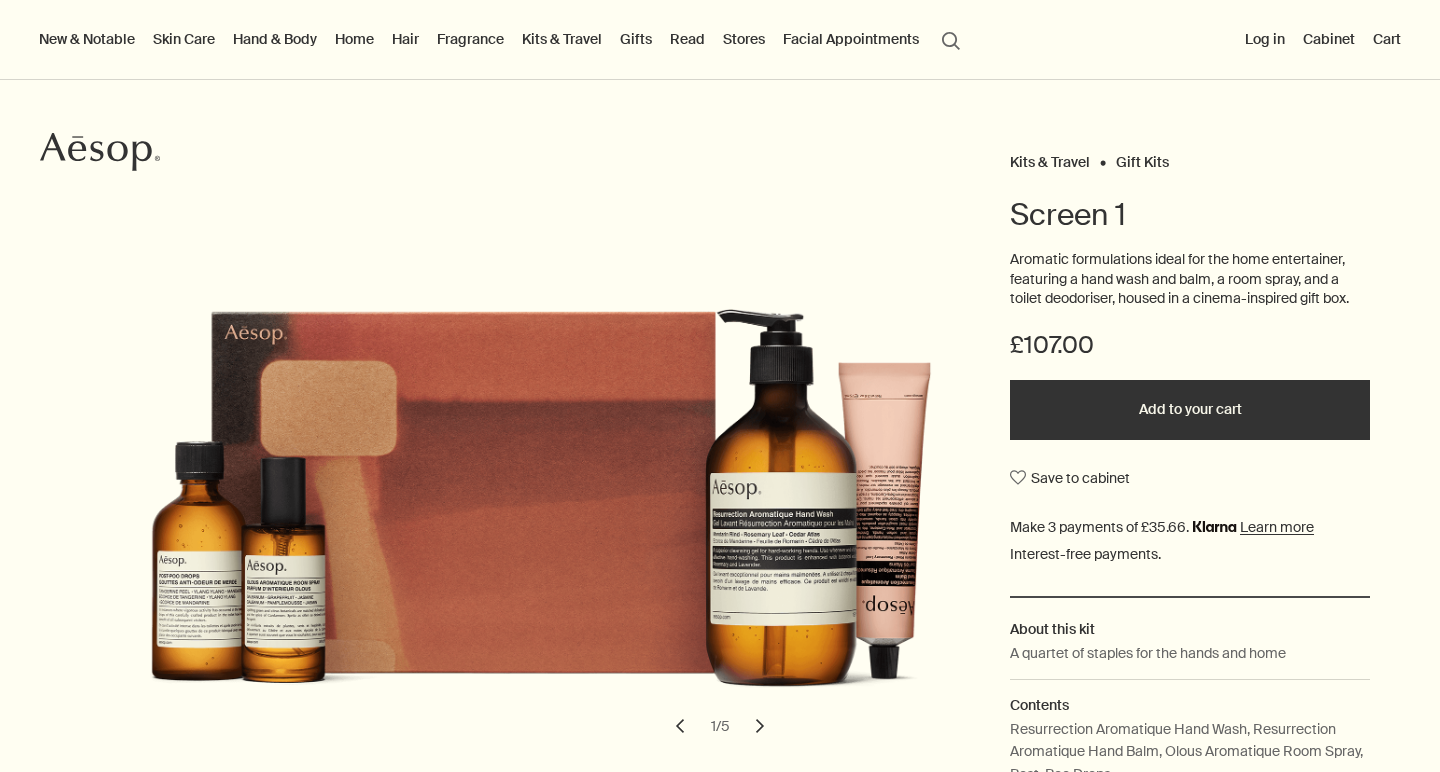 click on "chevron" at bounding box center (760, 726) 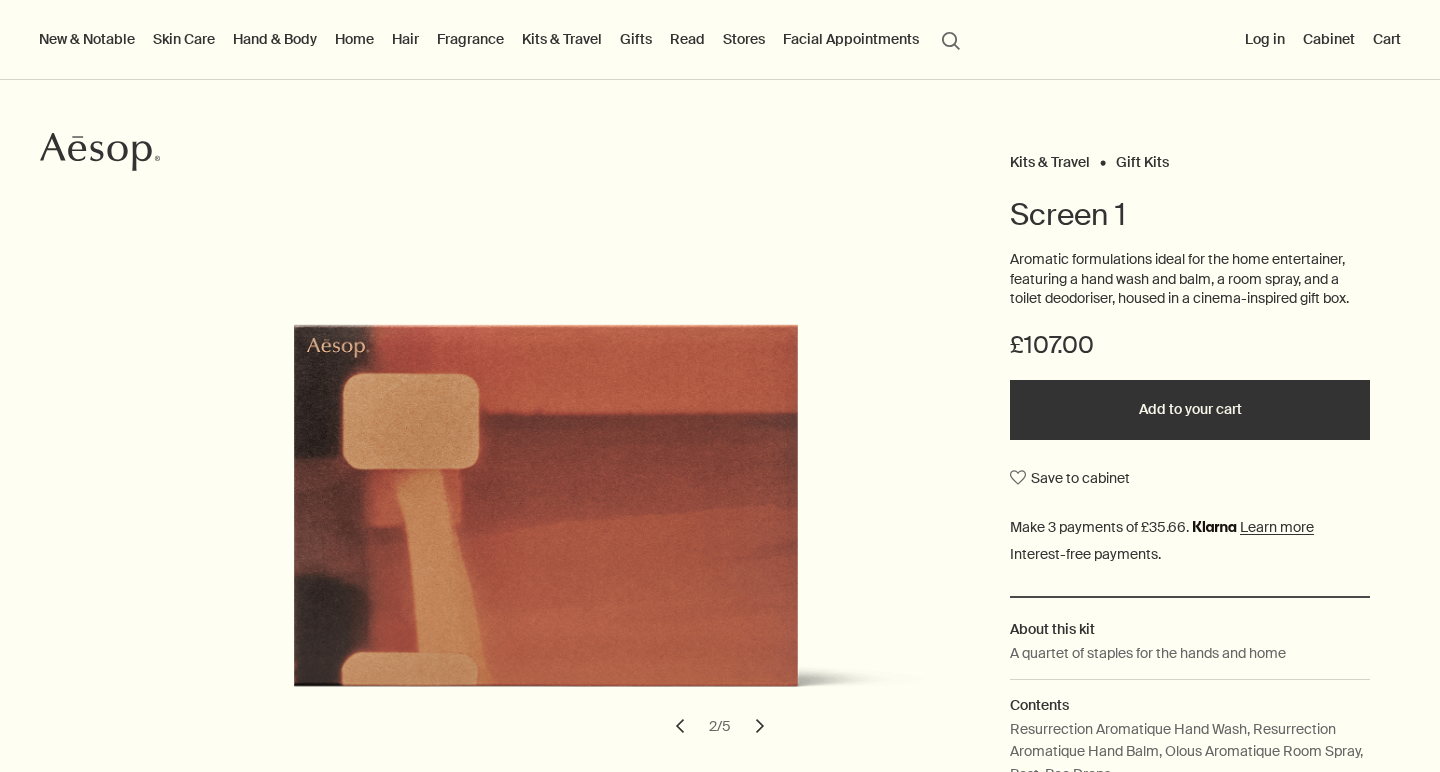 click on "chevron" at bounding box center (760, 726) 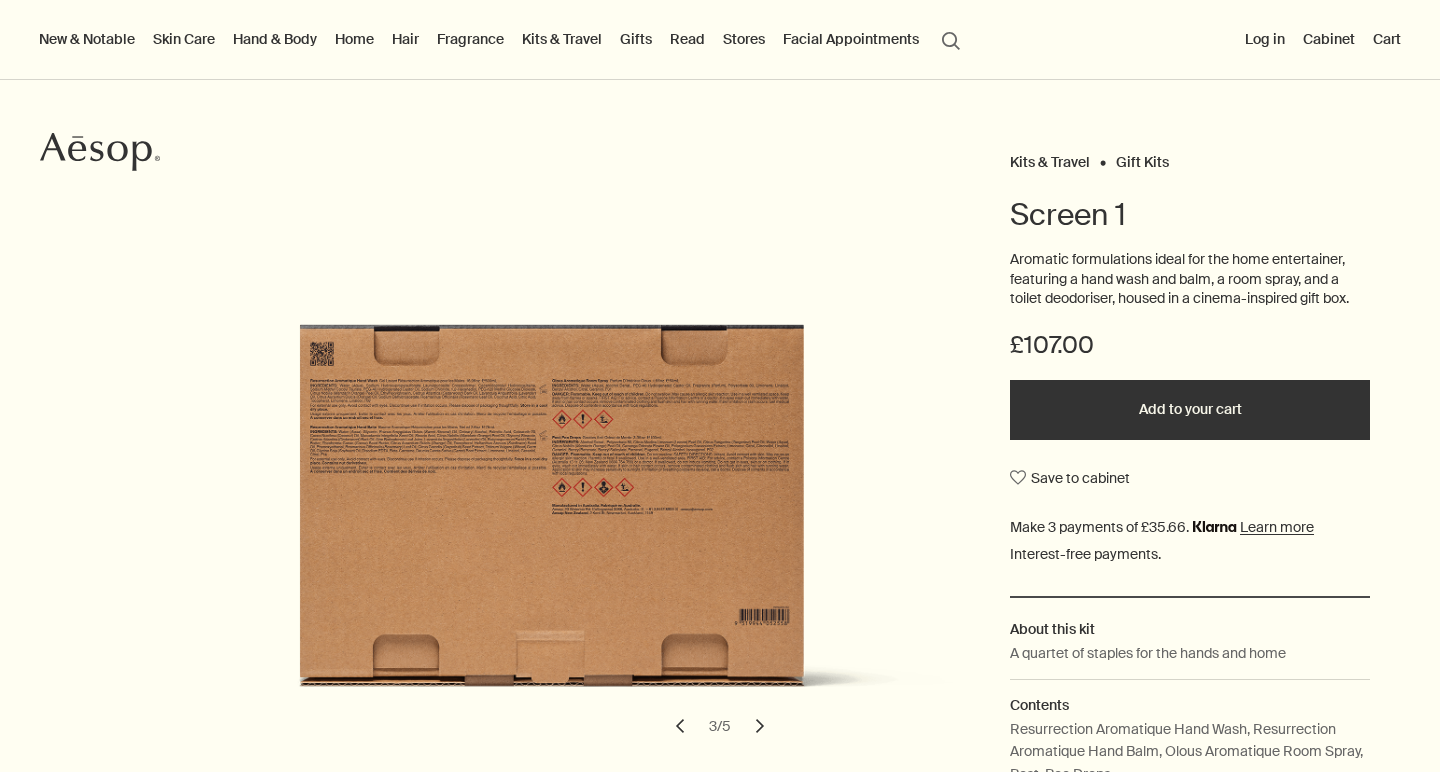 click on "chevron" at bounding box center (760, 726) 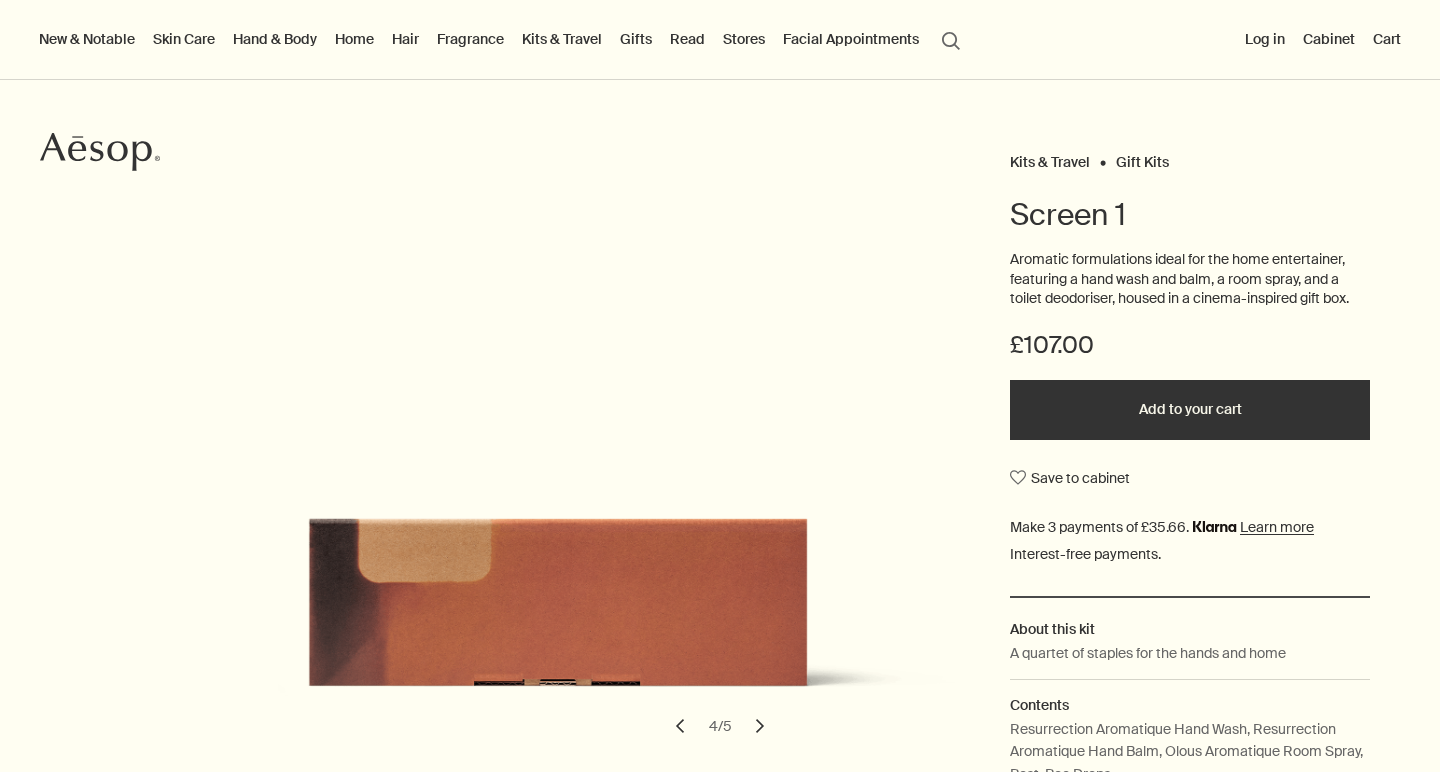 click on "chevron" at bounding box center (760, 726) 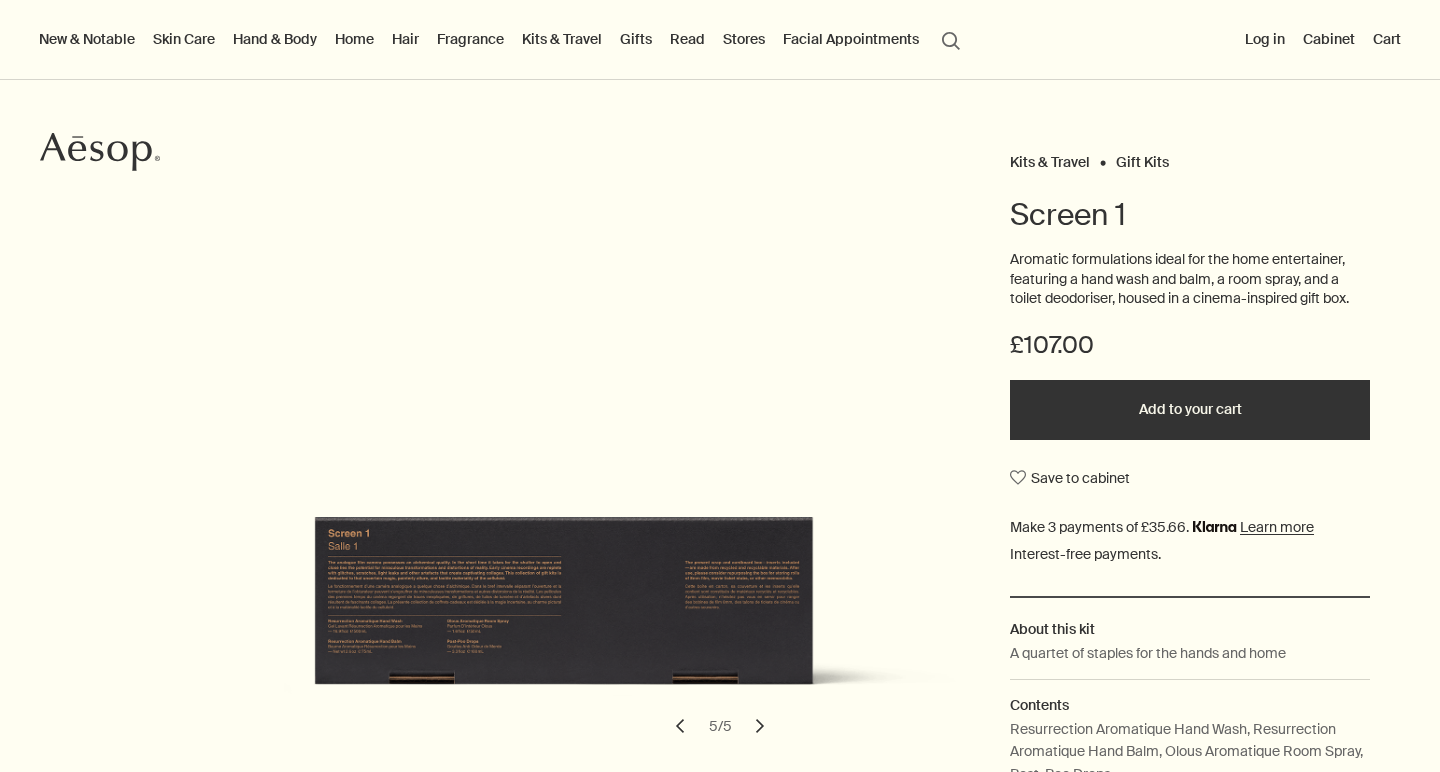 click on "chevron" at bounding box center (760, 726) 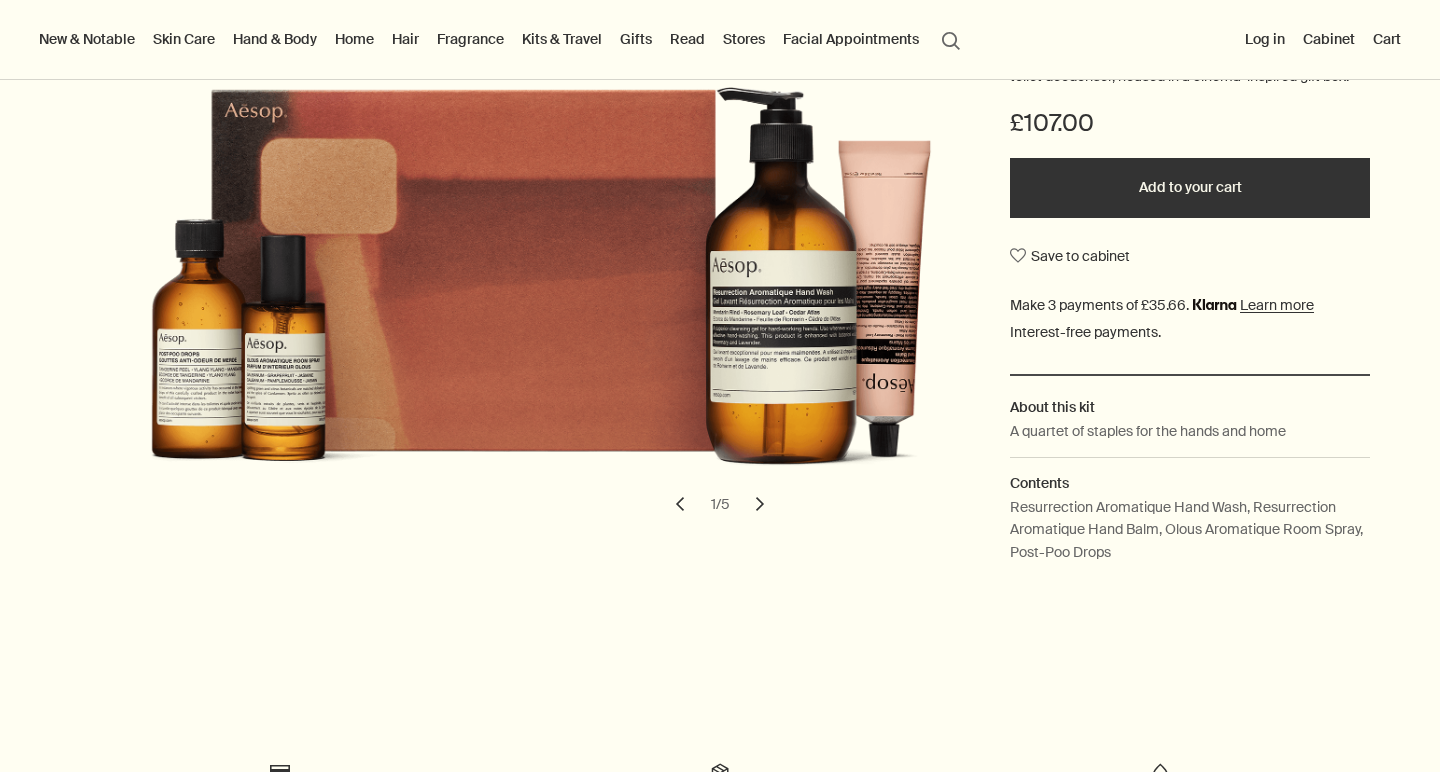 scroll, scrollTop: 337, scrollLeft: 0, axis: vertical 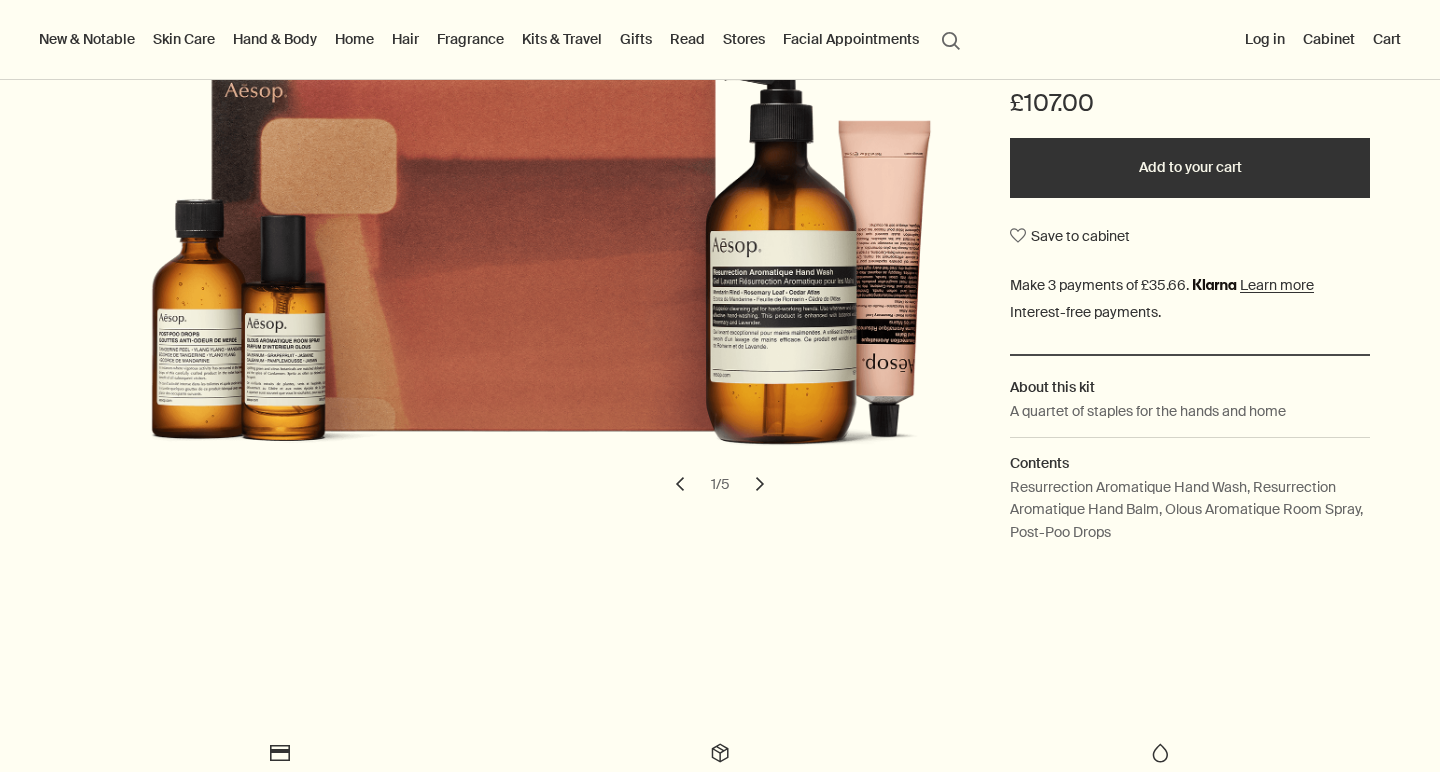 click on "chevron" at bounding box center [760, 484] 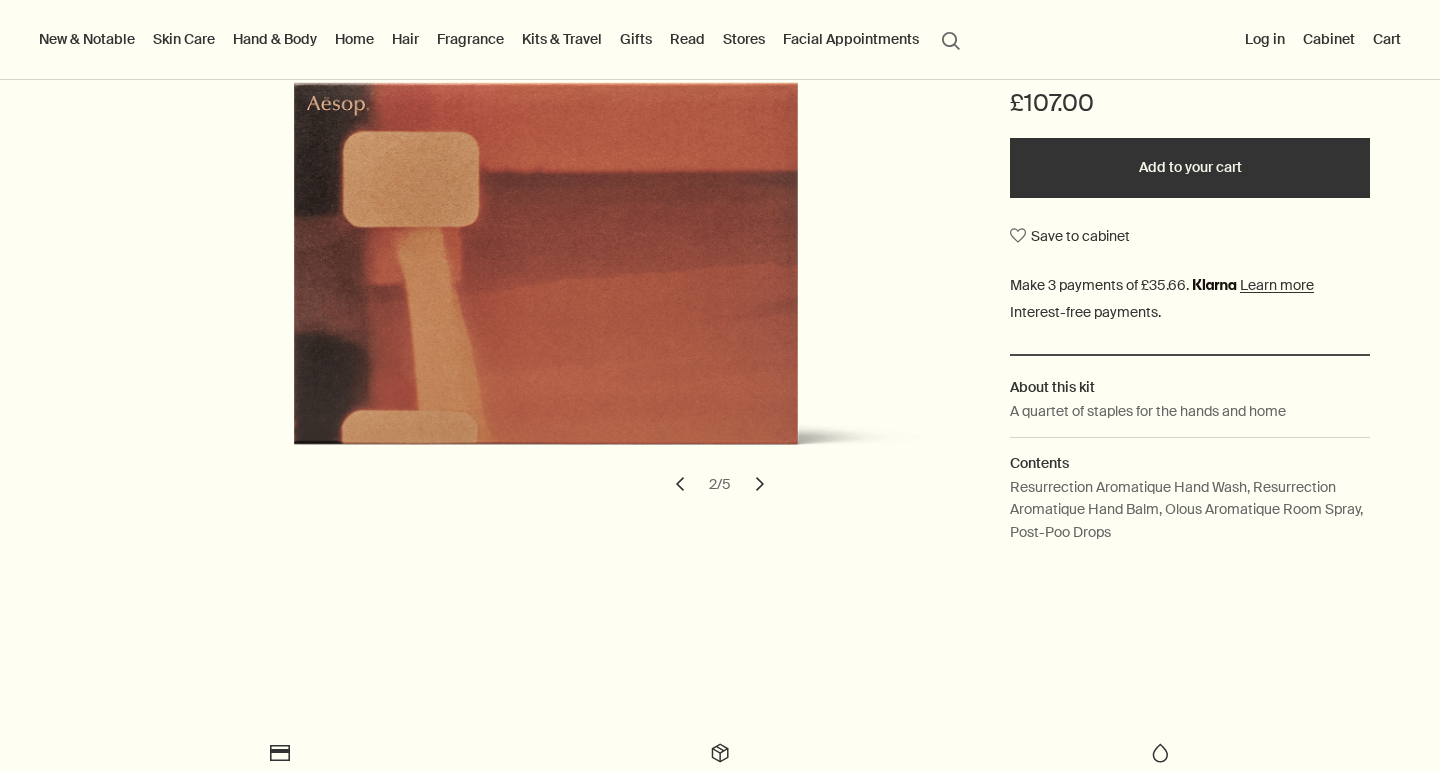 click on "chevron" at bounding box center [760, 484] 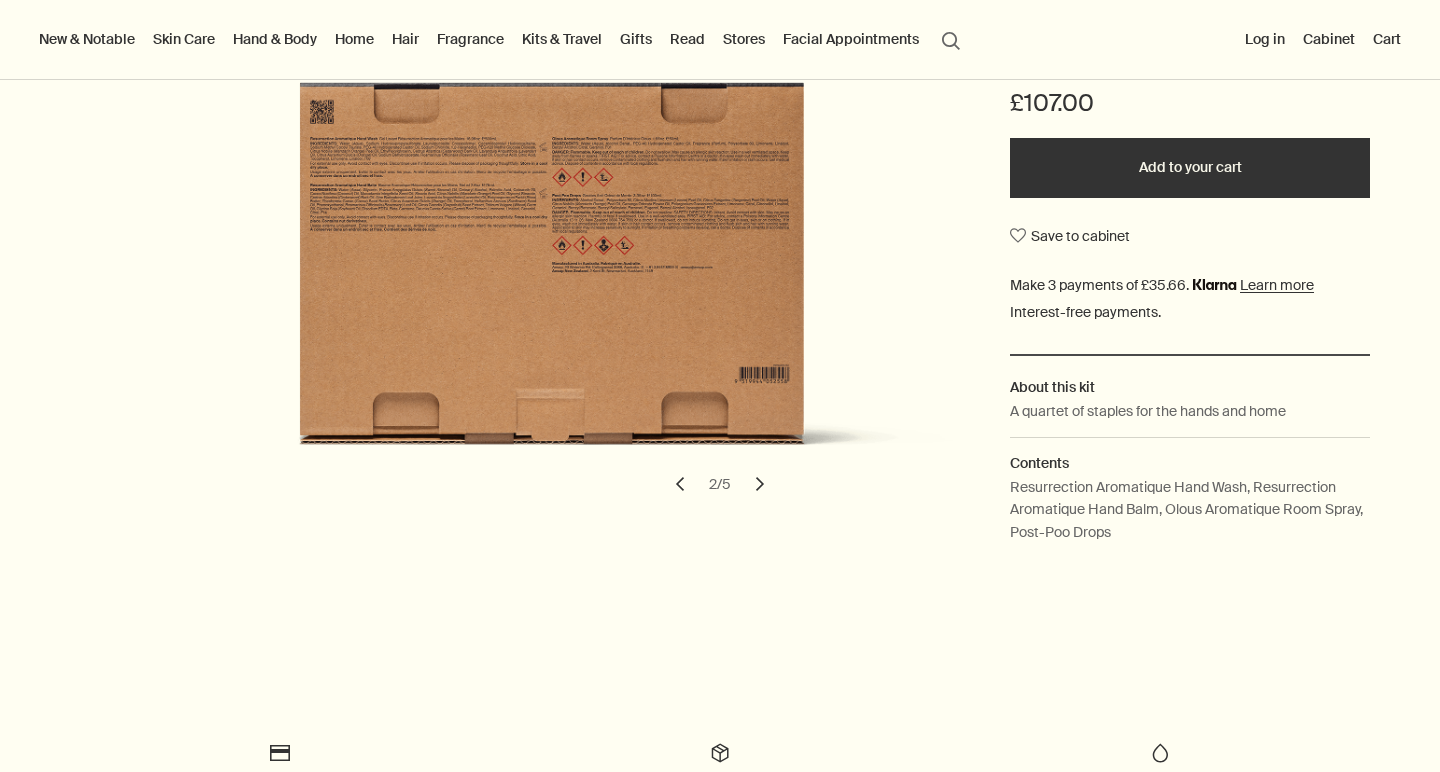 click on "chevron" at bounding box center (760, 484) 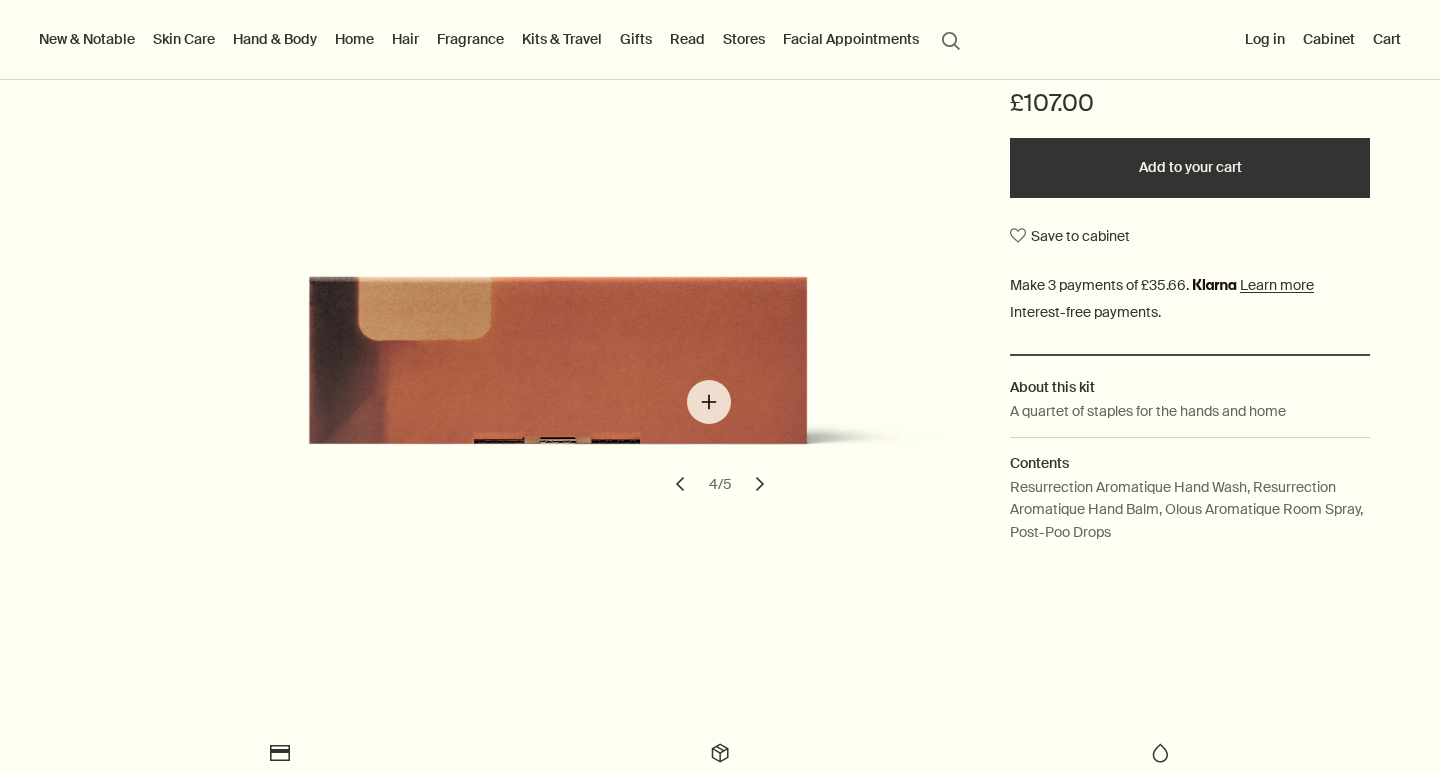 click at bounding box center (564, 226) 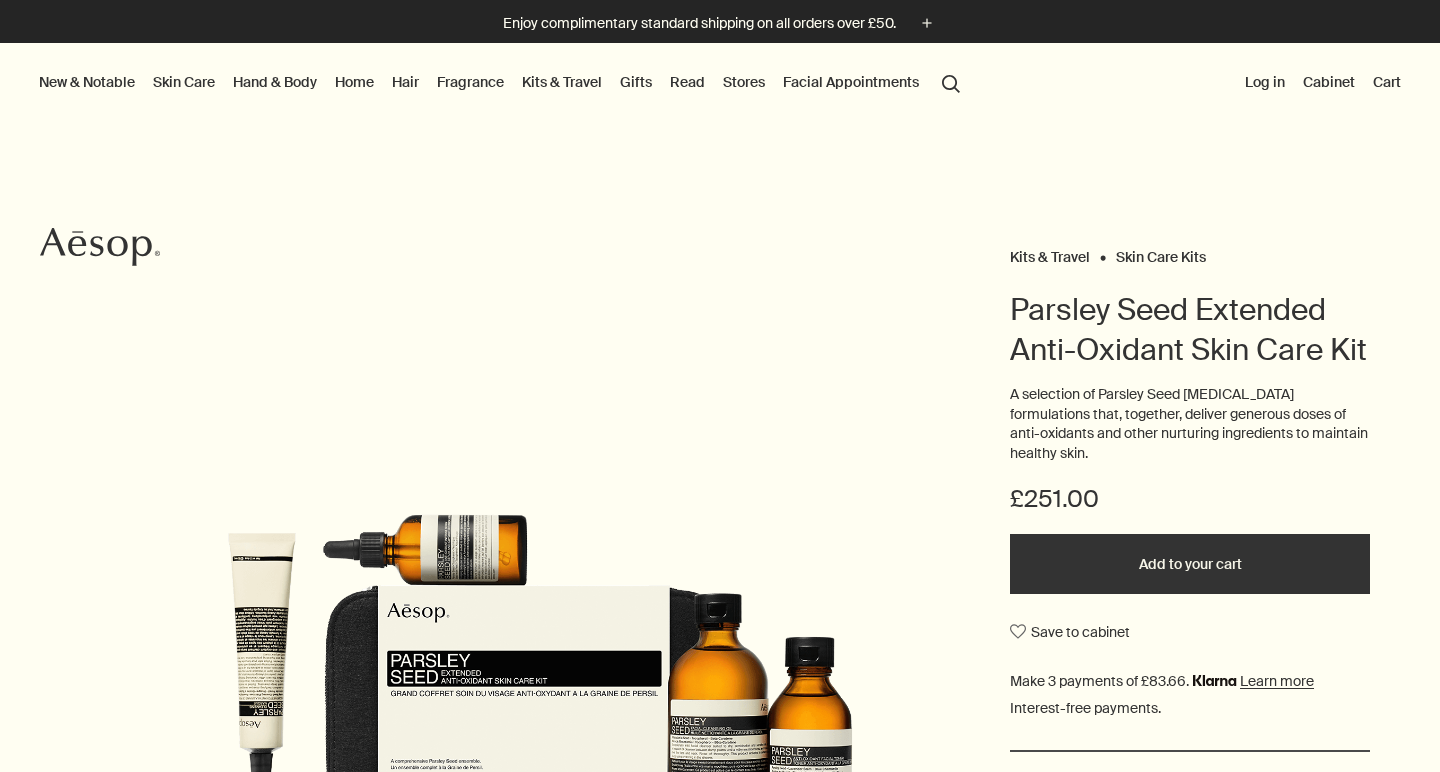 scroll, scrollTop: 0, scrollLeft: 0, axis: both 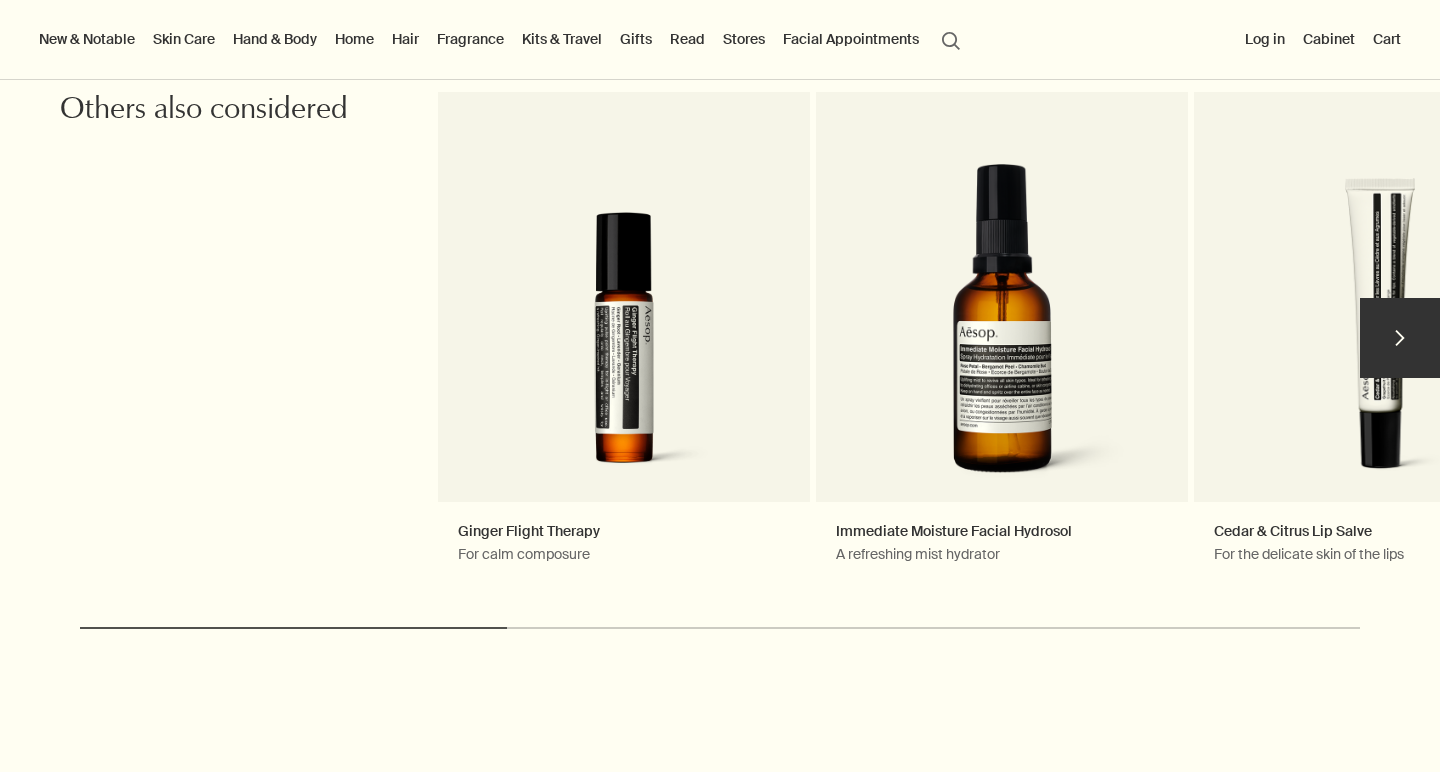 click on "chevron" at bounding box center [1400, 338] 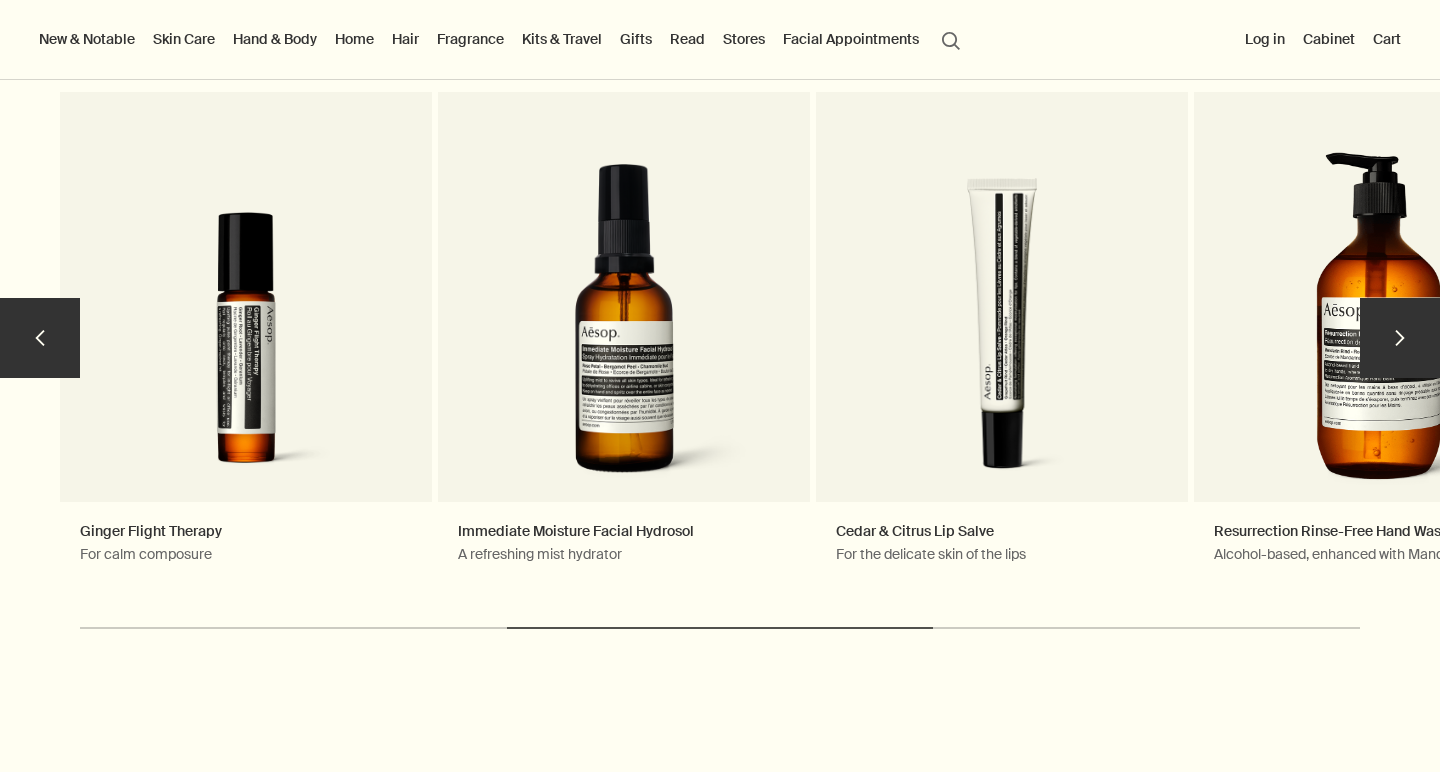 click on "chevron" at bounding box center [1400, 338] 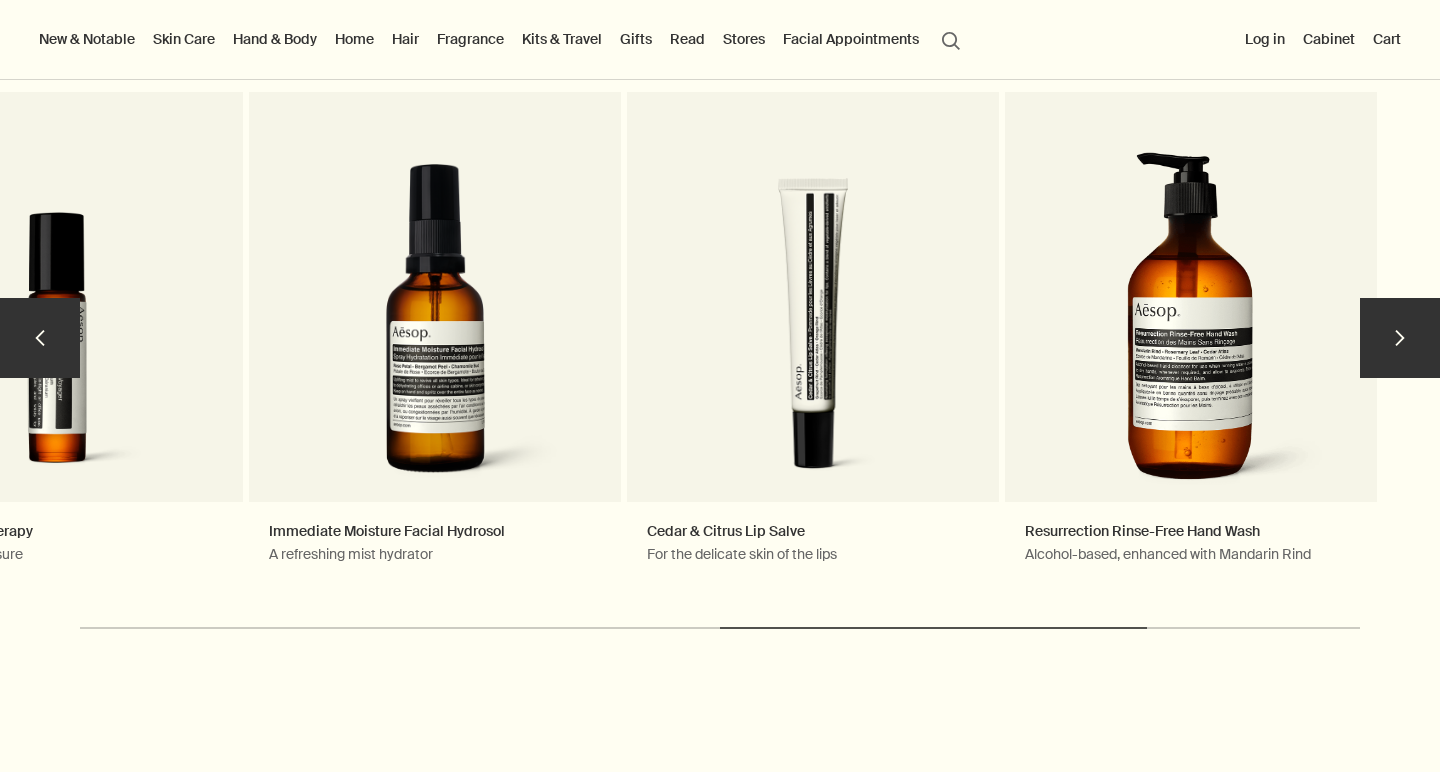 click on "chevron" at bounding box center (1400, 338) 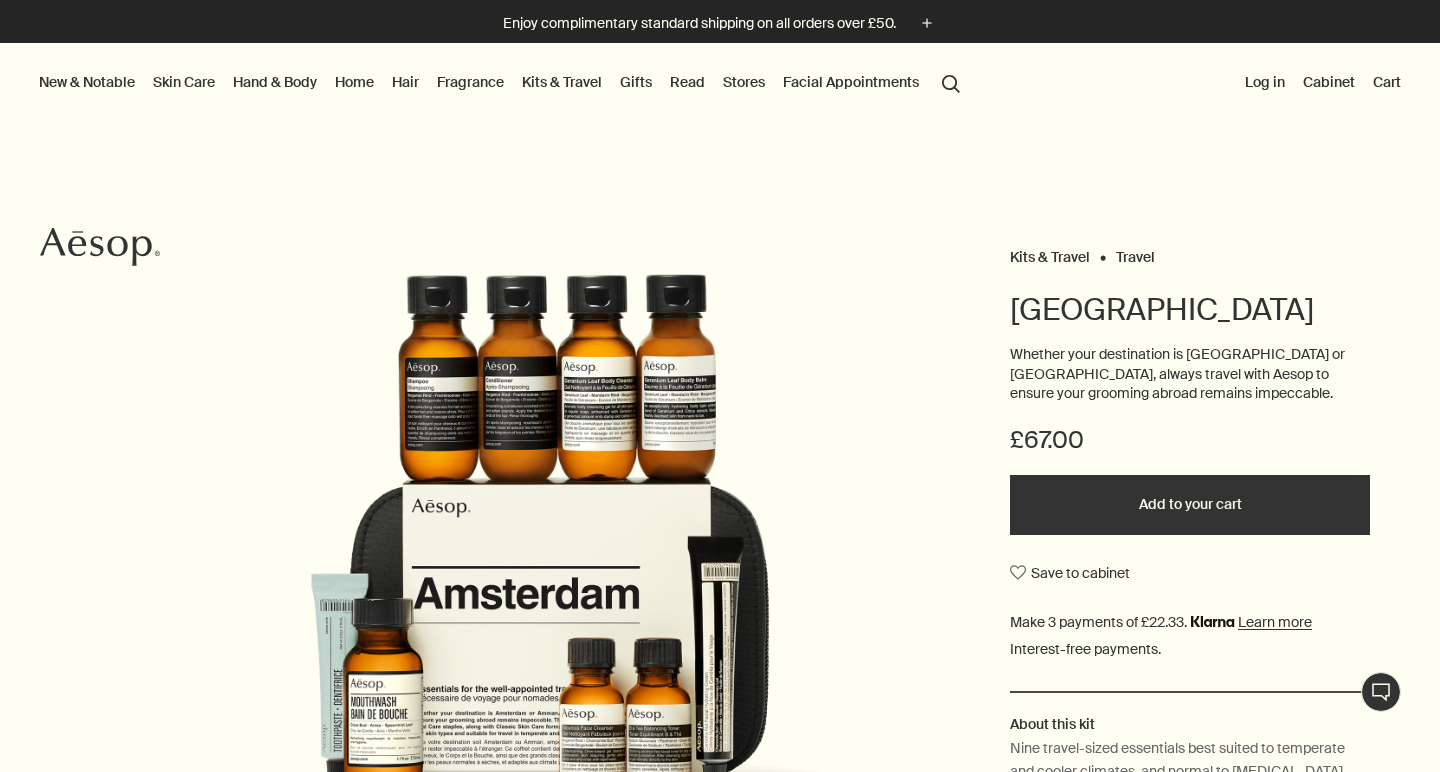 scroll, scrollTop: 0, scrollLeft: 0, axis: both 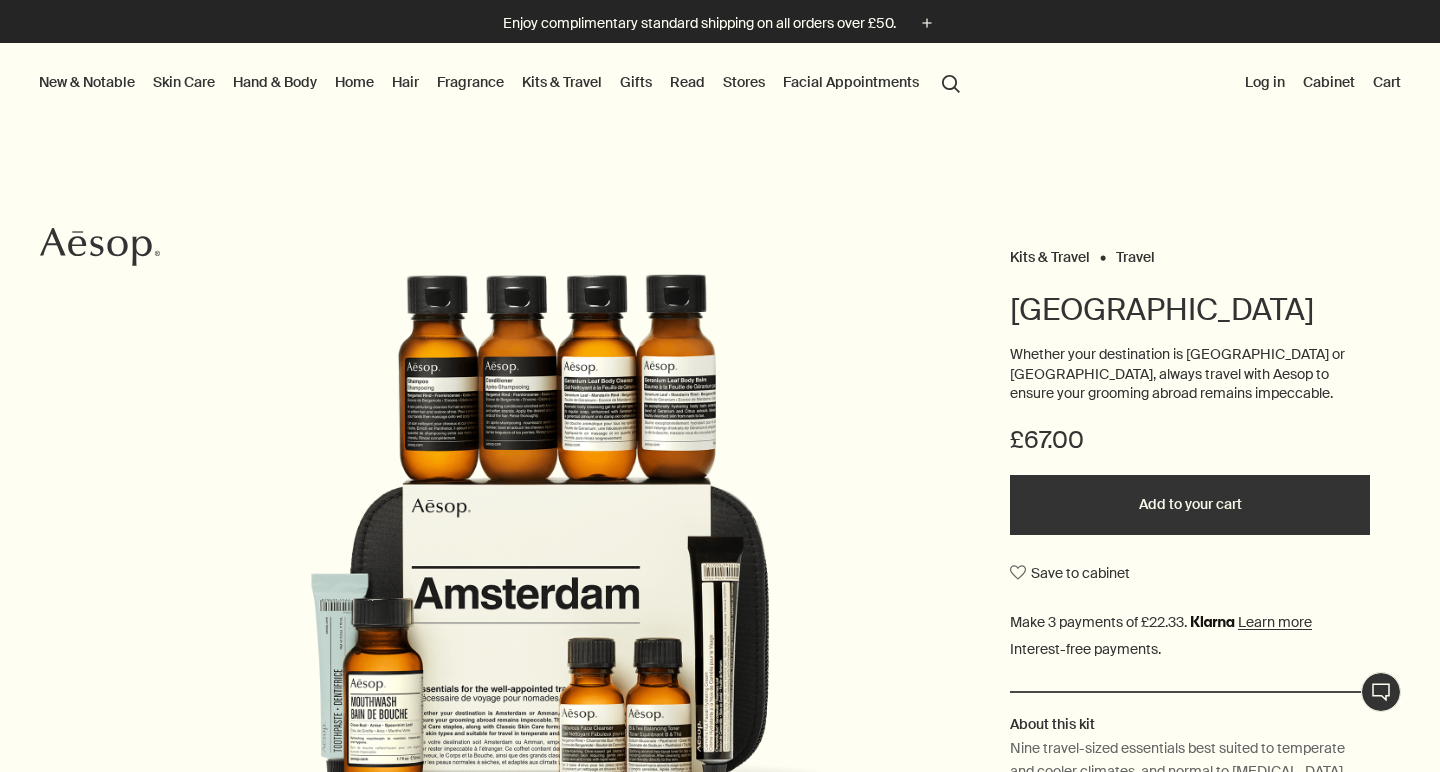 click on "Add to your cart" at bounding box center (1190, 505) 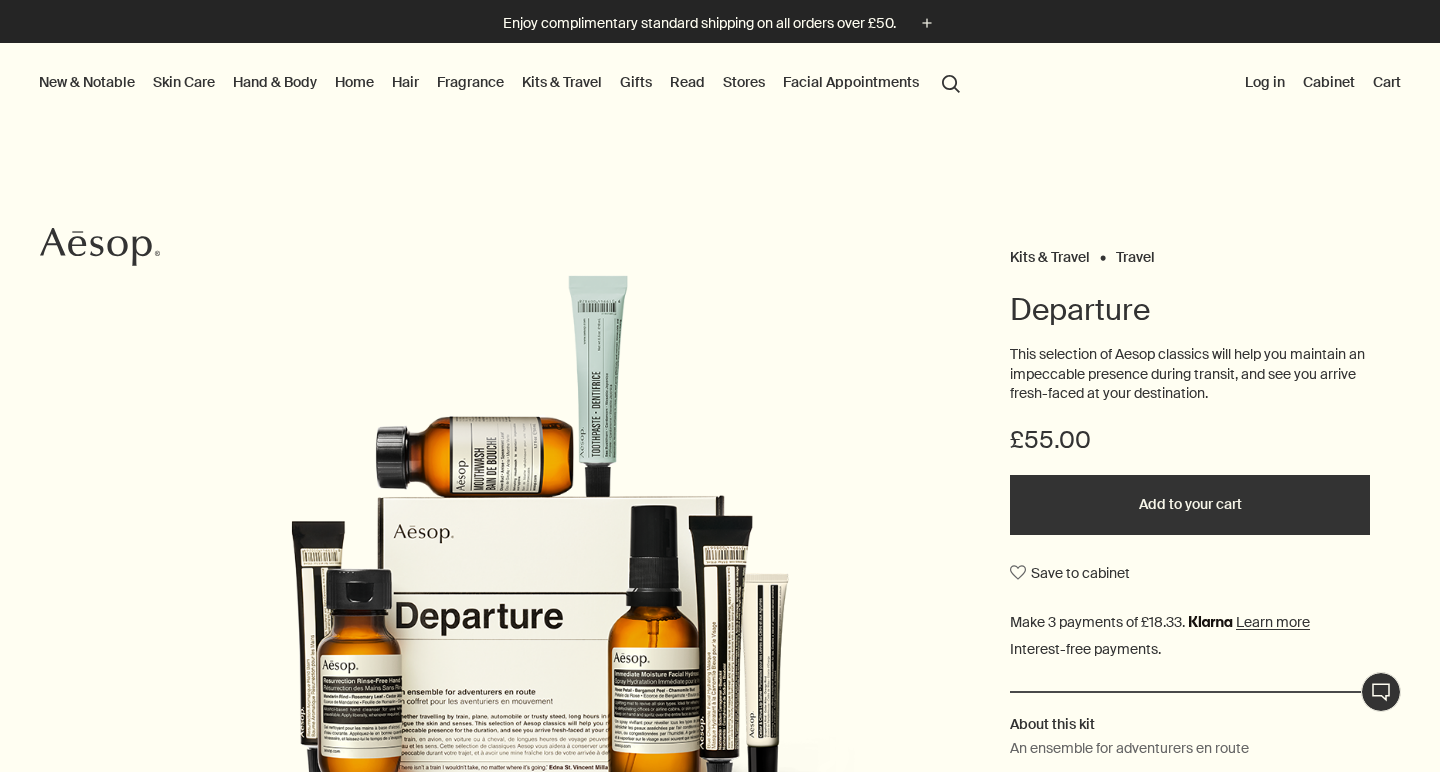 scroll, scrollTop: 0, scrollLeft: 0, axis: both 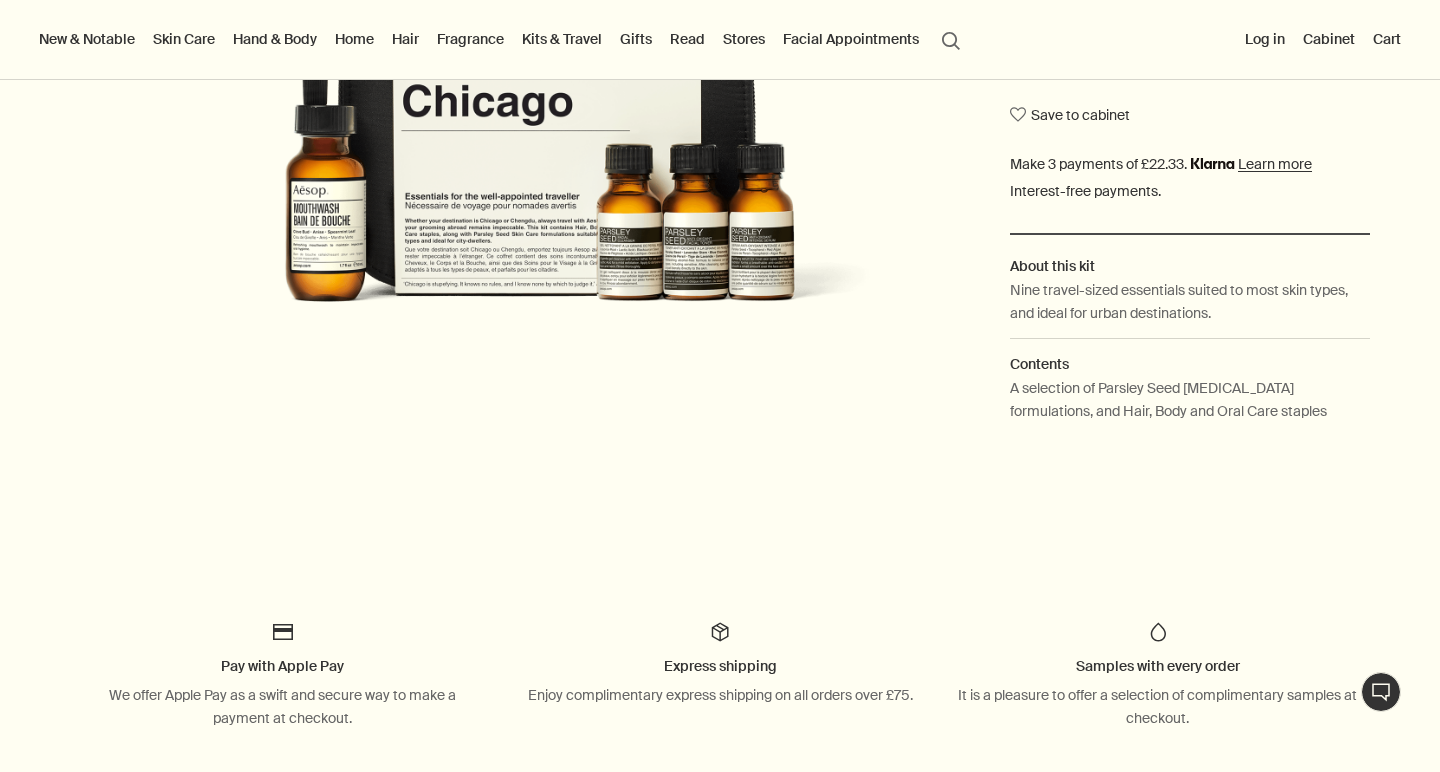 click at bounding box center [540, 80] 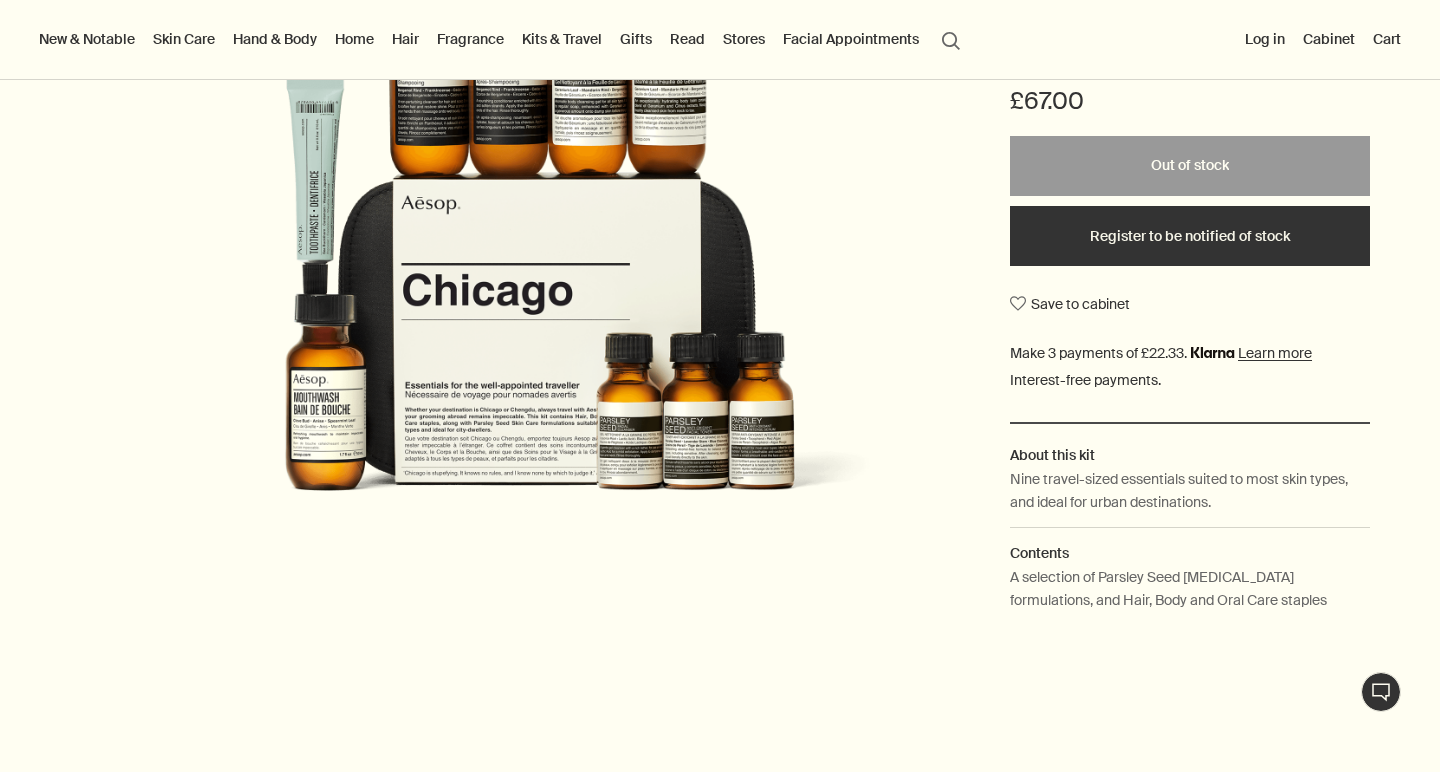 scroll, scrollTop: 41, scrollLeft: 0, axis: vertical 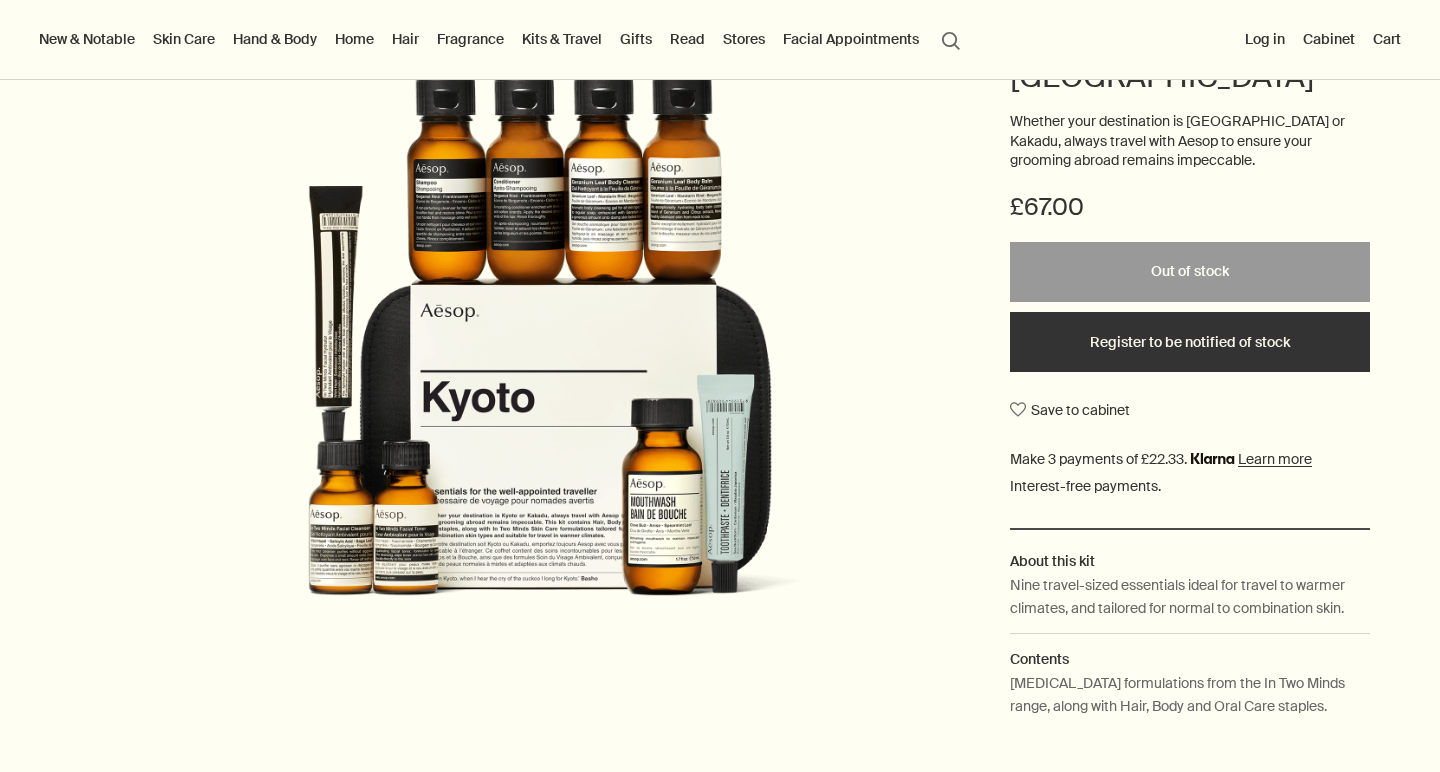click on "Register to be notified of stock" at bounding box center [1190, 342] 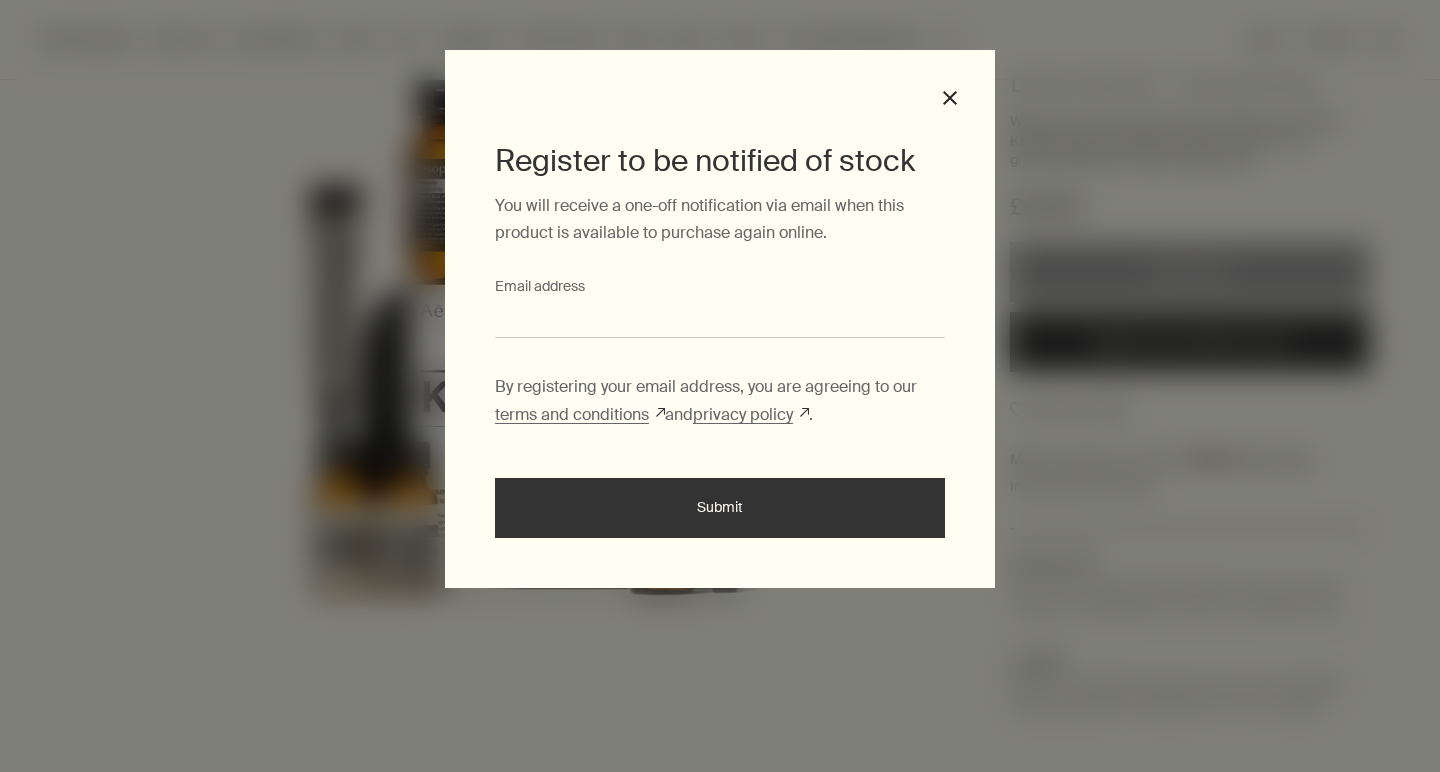 type on "**********" 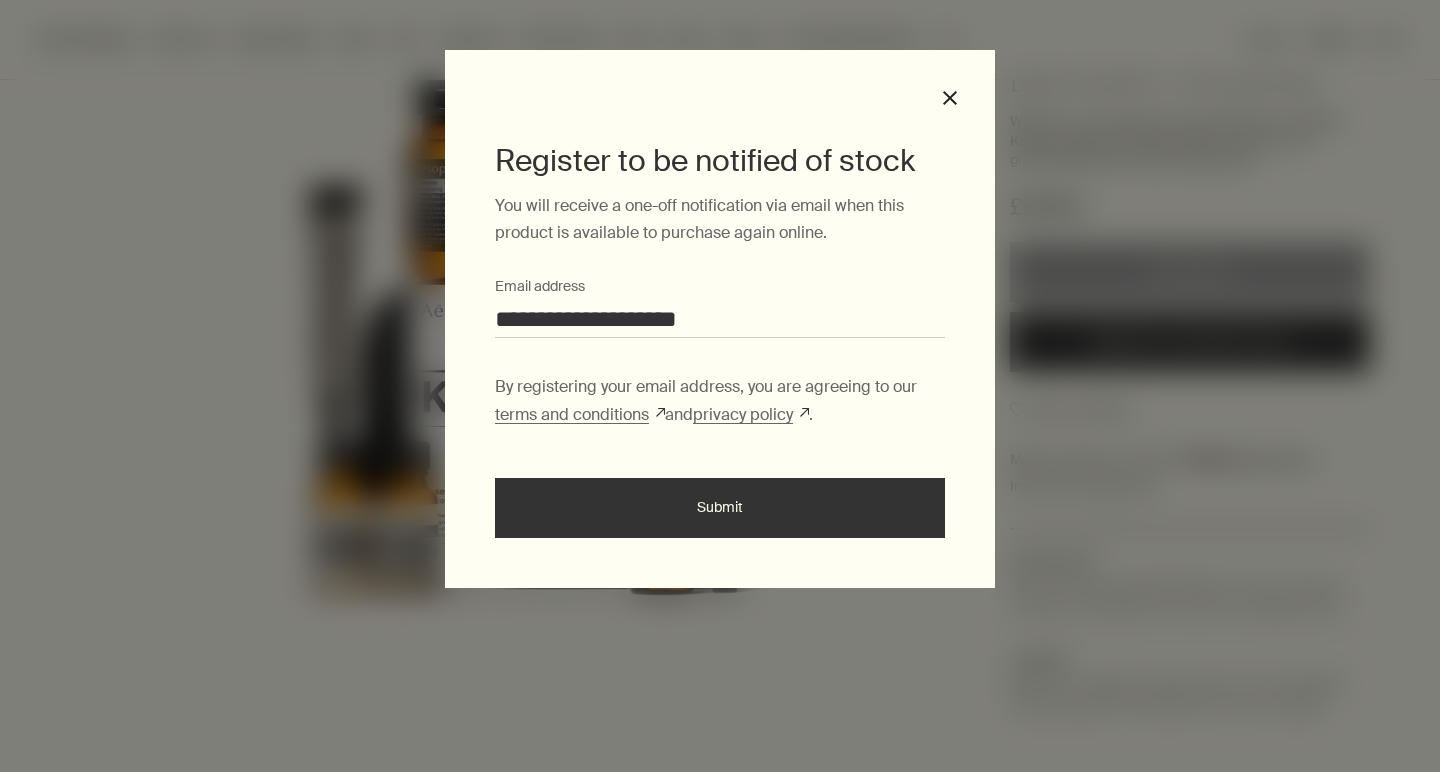 click on "**********" at bounding box center [720, 307] 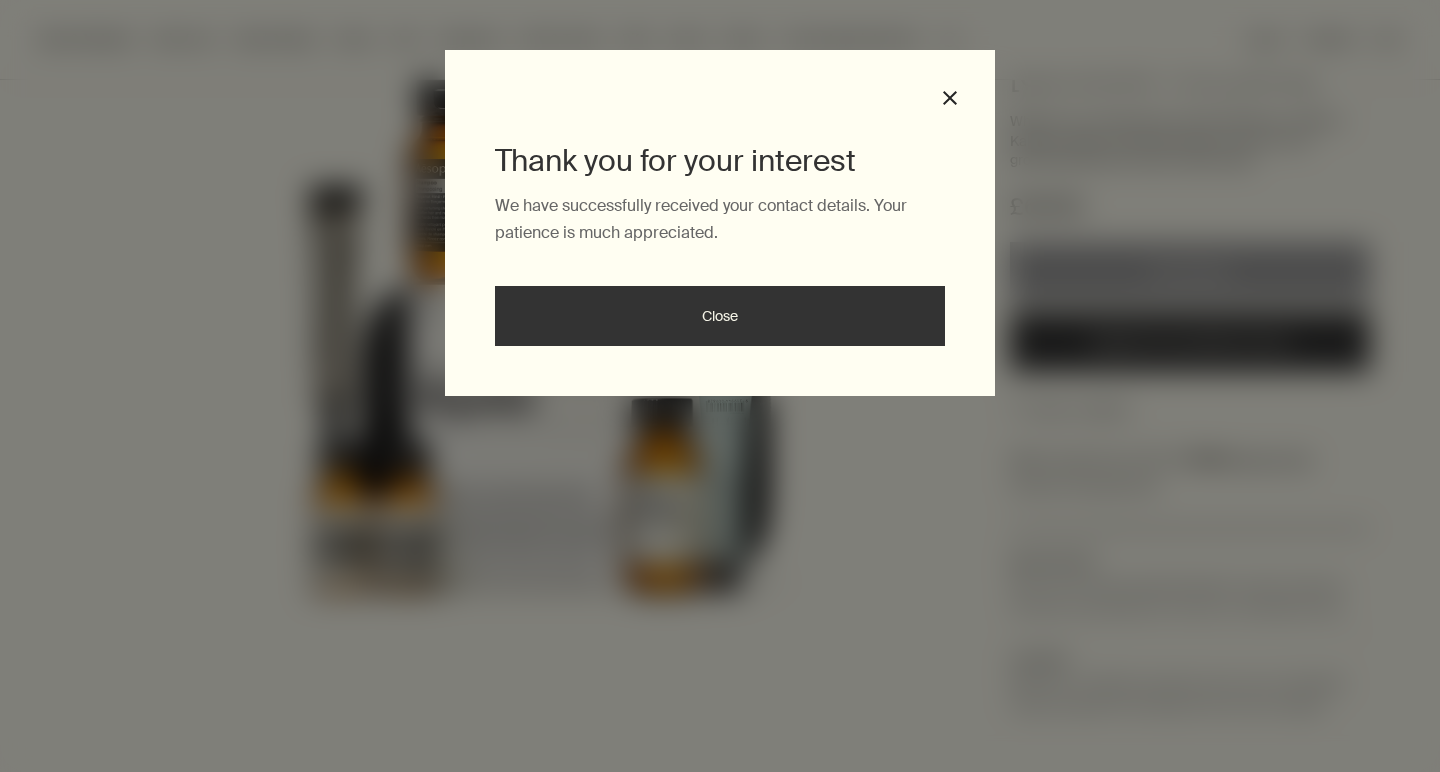 click on "Close" at bounding box center (720, 316) 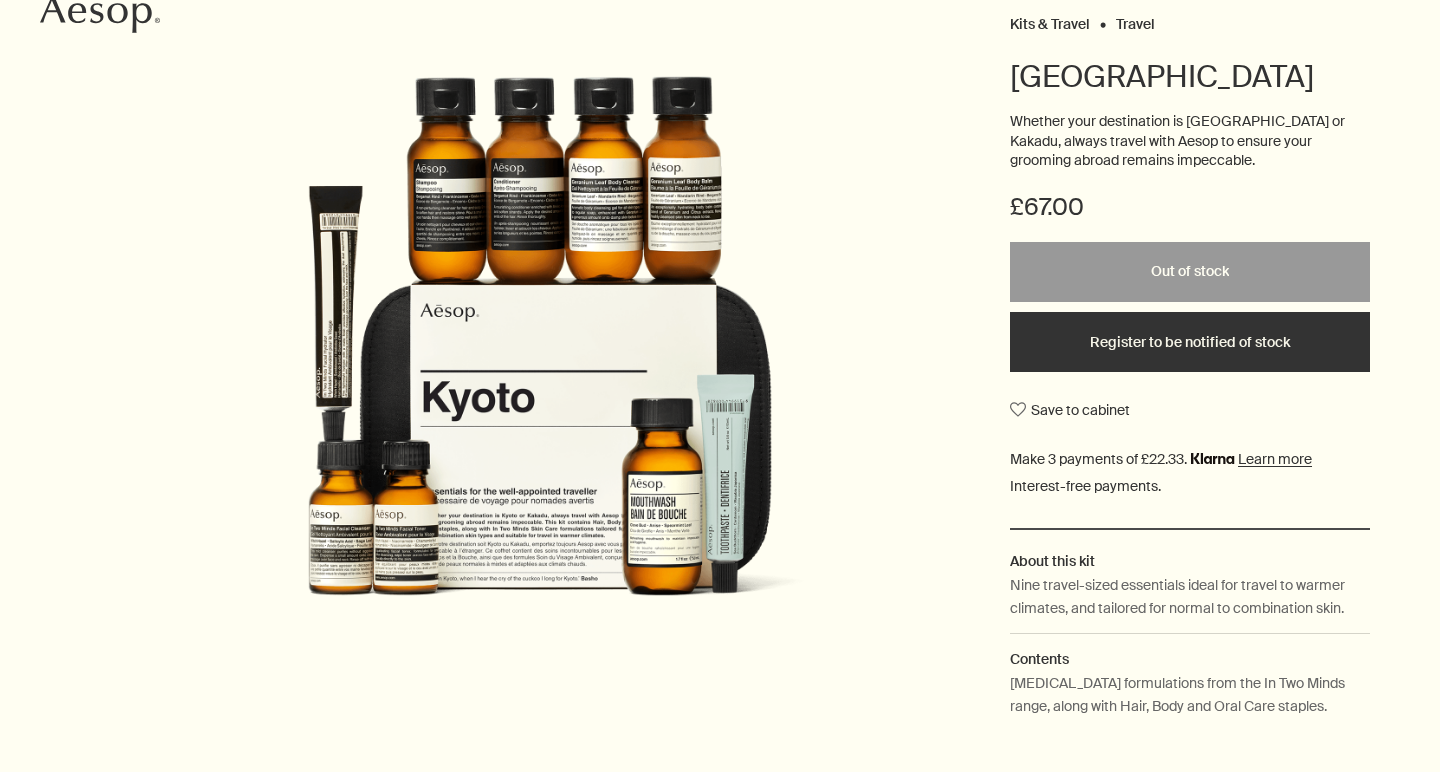 scroll, scrollTop: -120, scrollLeft: 0, axis: vertical 